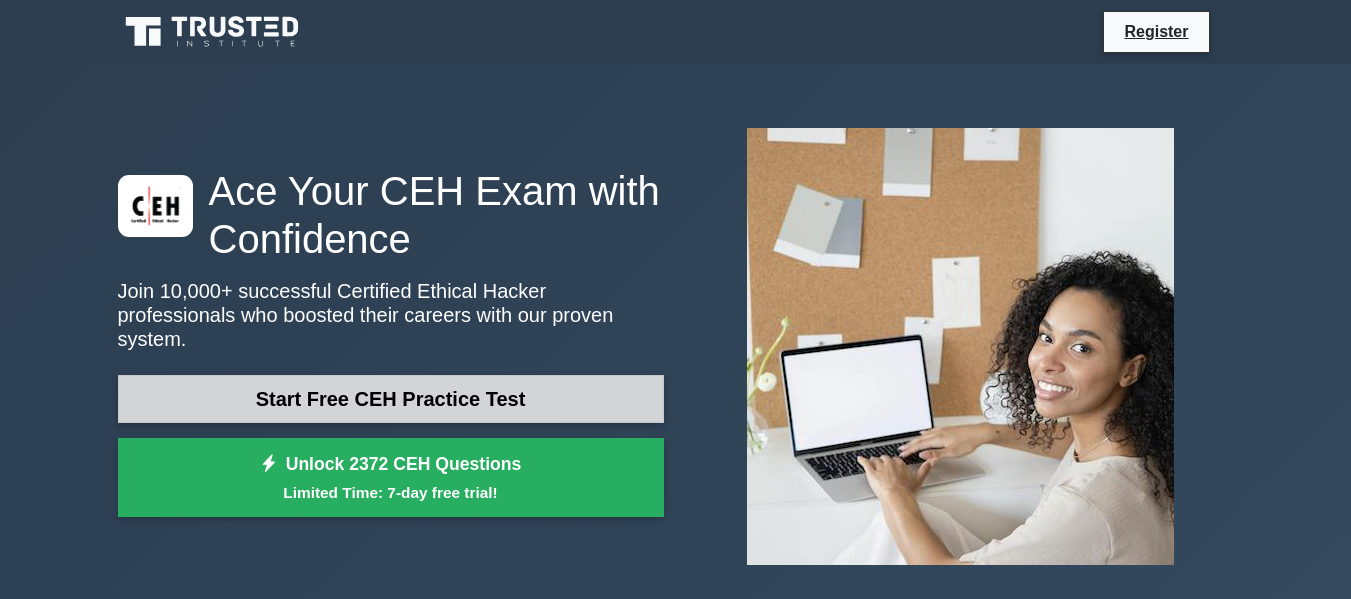 scroll, scrollTop: 0, scrollLeft: 0, axis: both 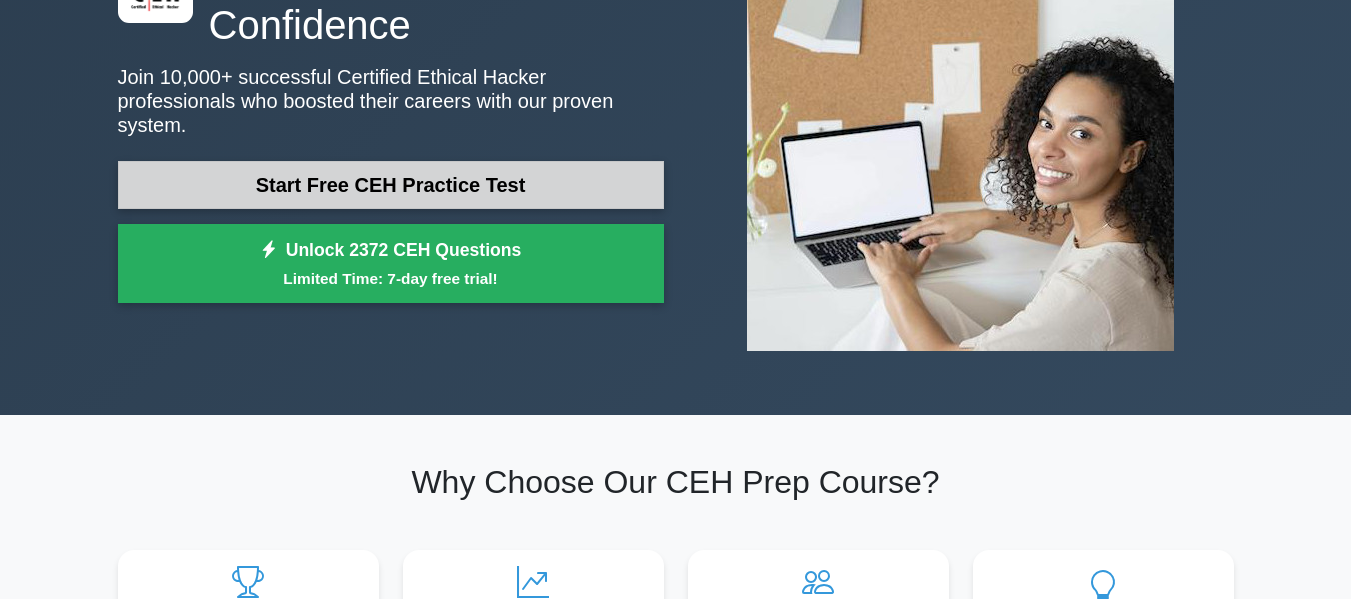 click on "Start Free CEH Practice Test" at bounding box center [391, 185] 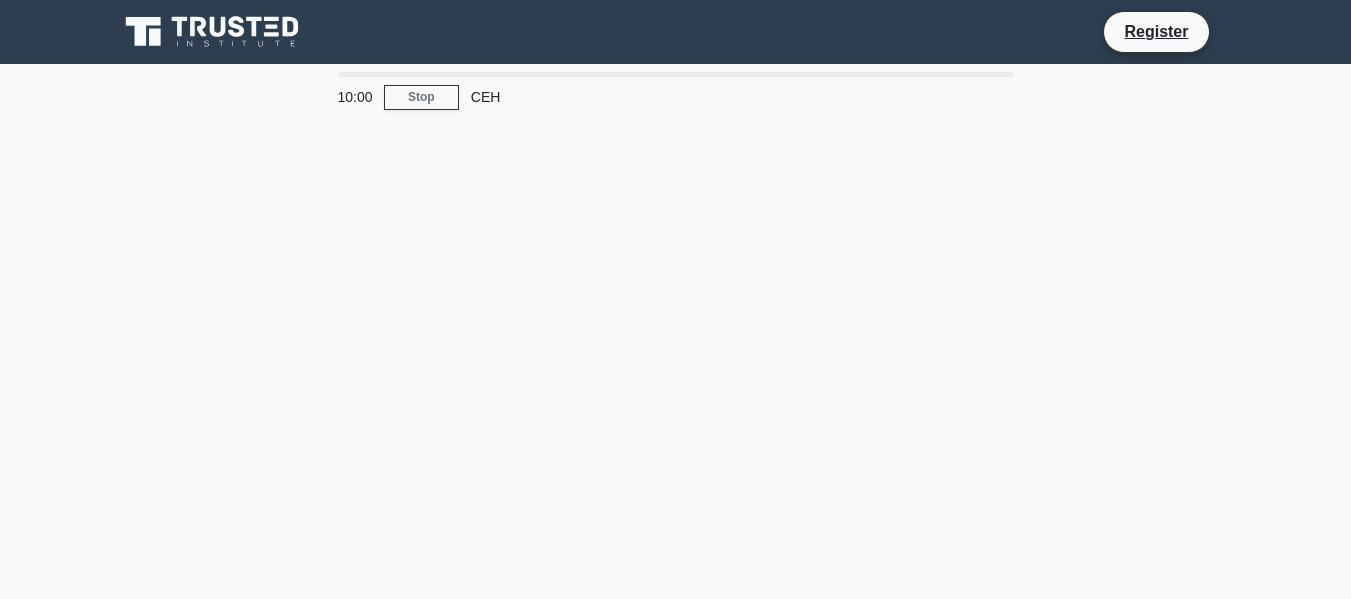 scroll, scrollTop: 0, scrollLeft: 0, axis: both 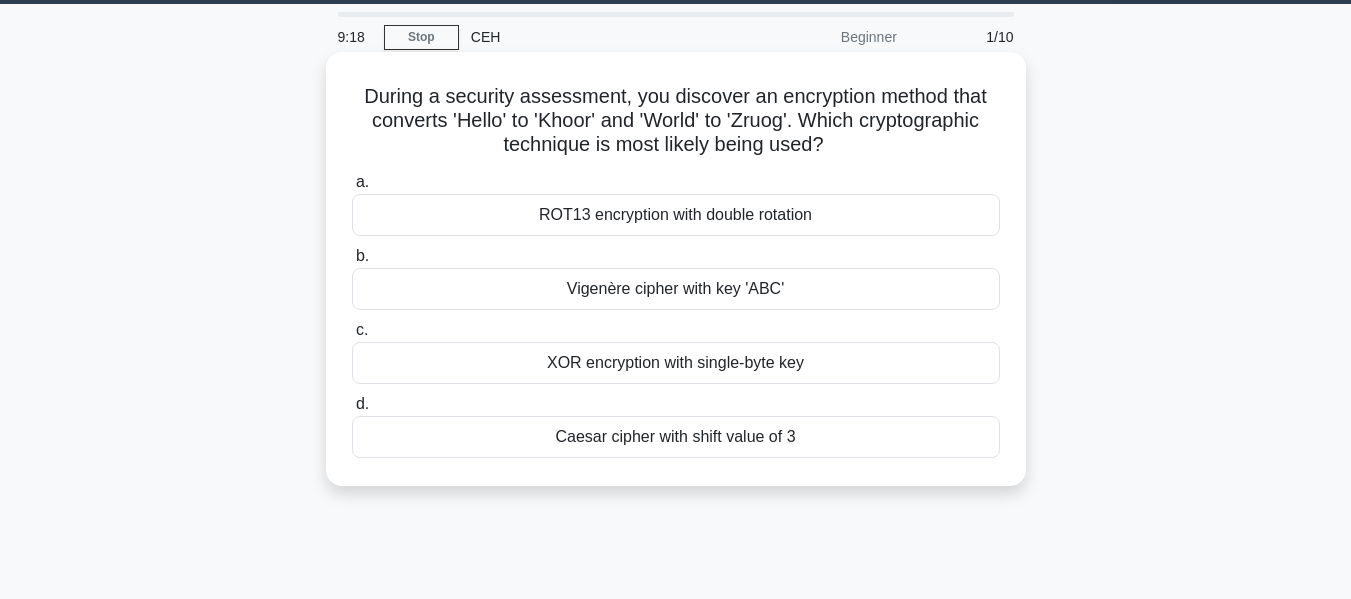 click on "Caesar cipher with shift value of 3" at bounding box center (676, 437) 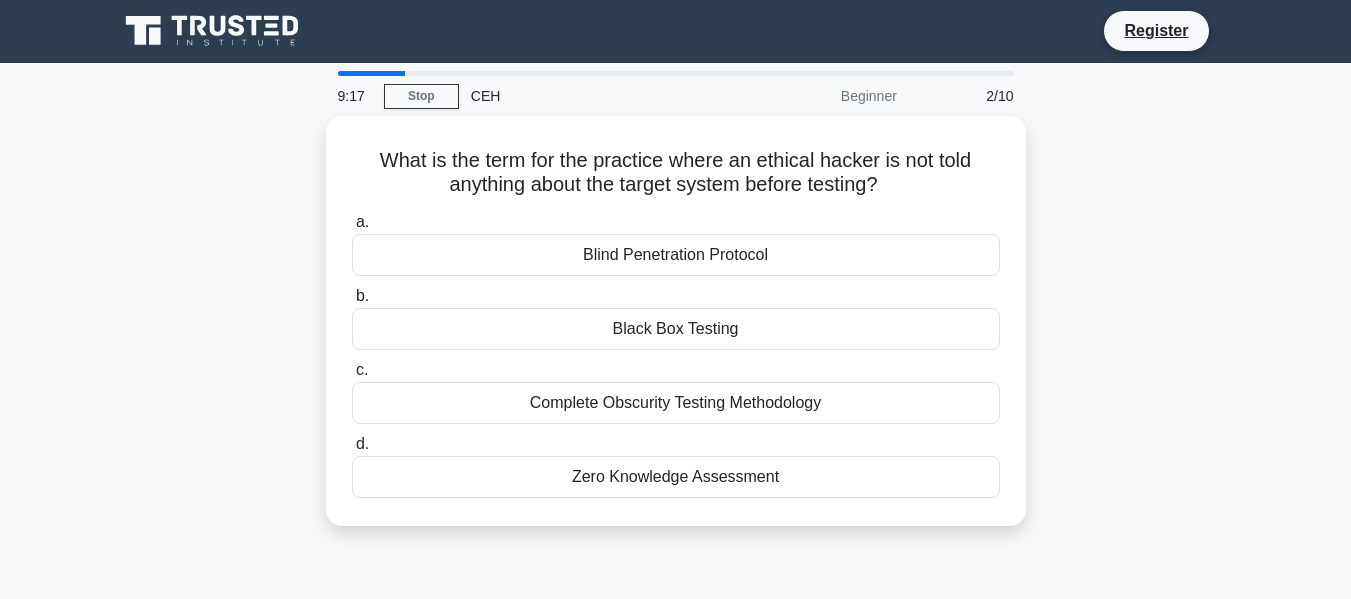 scroll, scrollTop: 0, scrollLeft: 0, axis: both 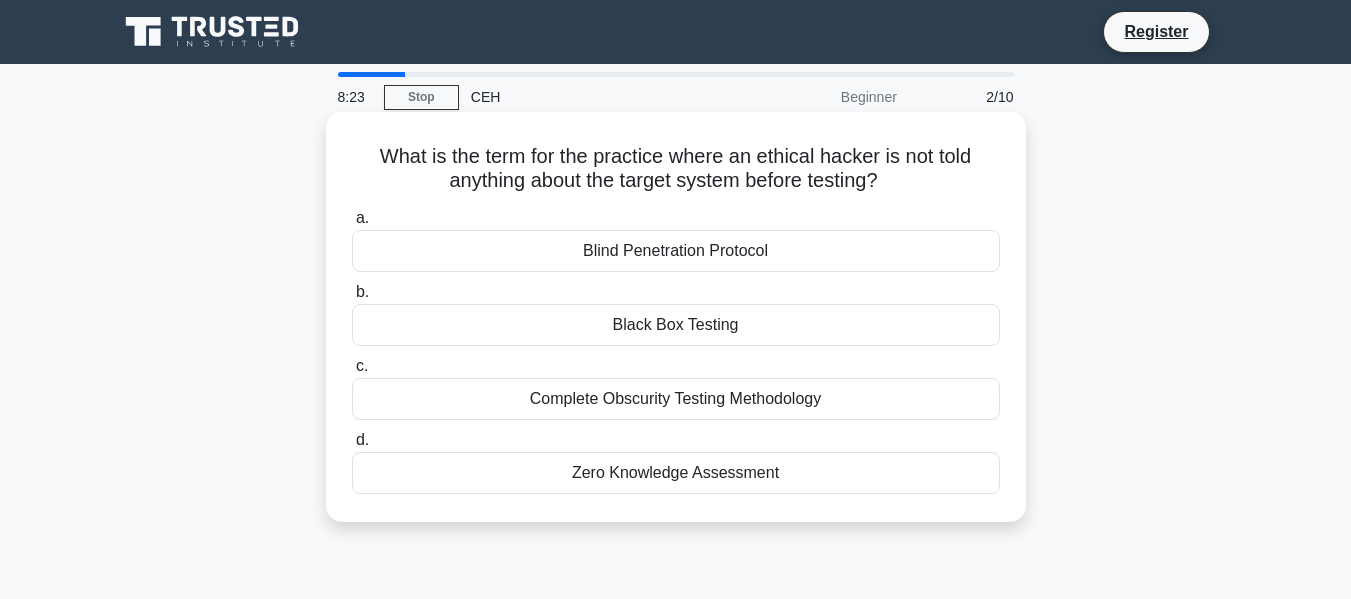 click on "Blind Penetration Protocol" at bounding box center [676, 251] 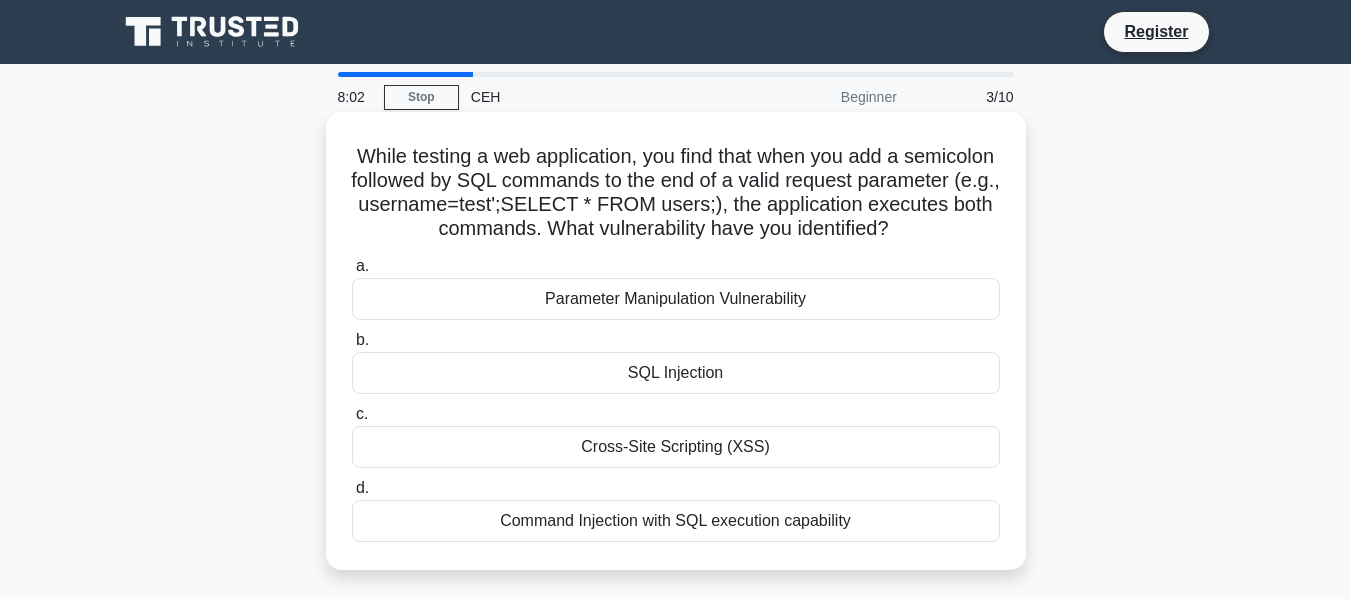click on "SQL Injection" at bounding box center (676, 373) 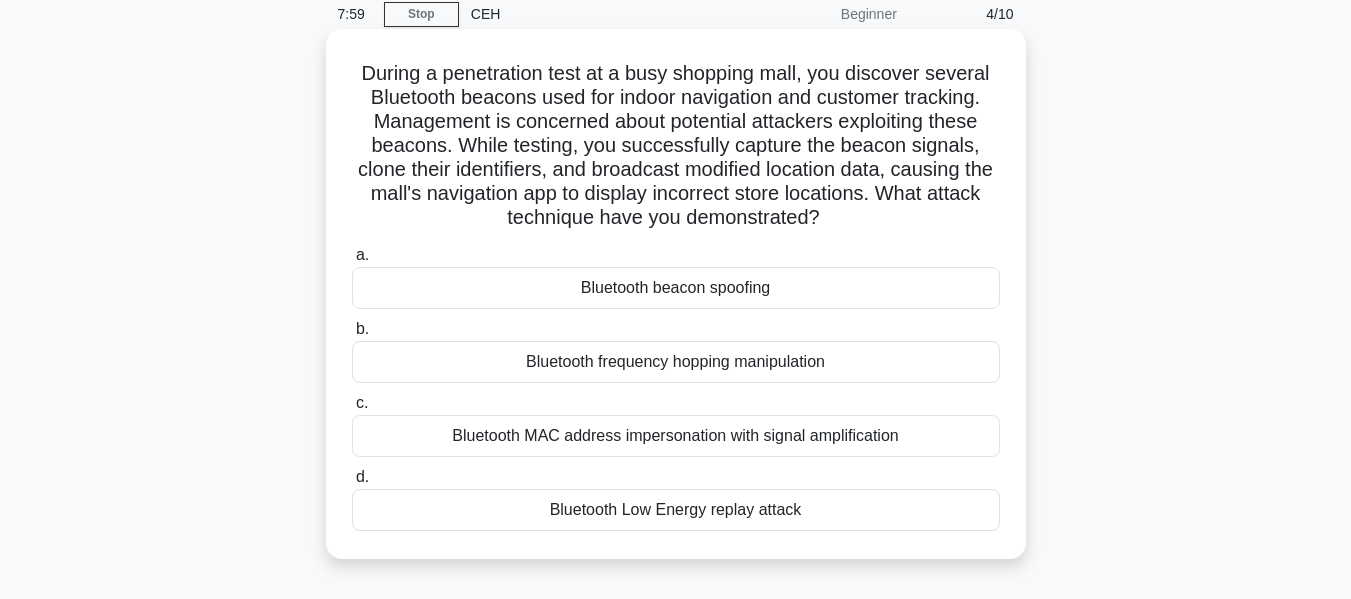 scroll, scrollTop: 84, scrollLeft: 0, axis: vertical 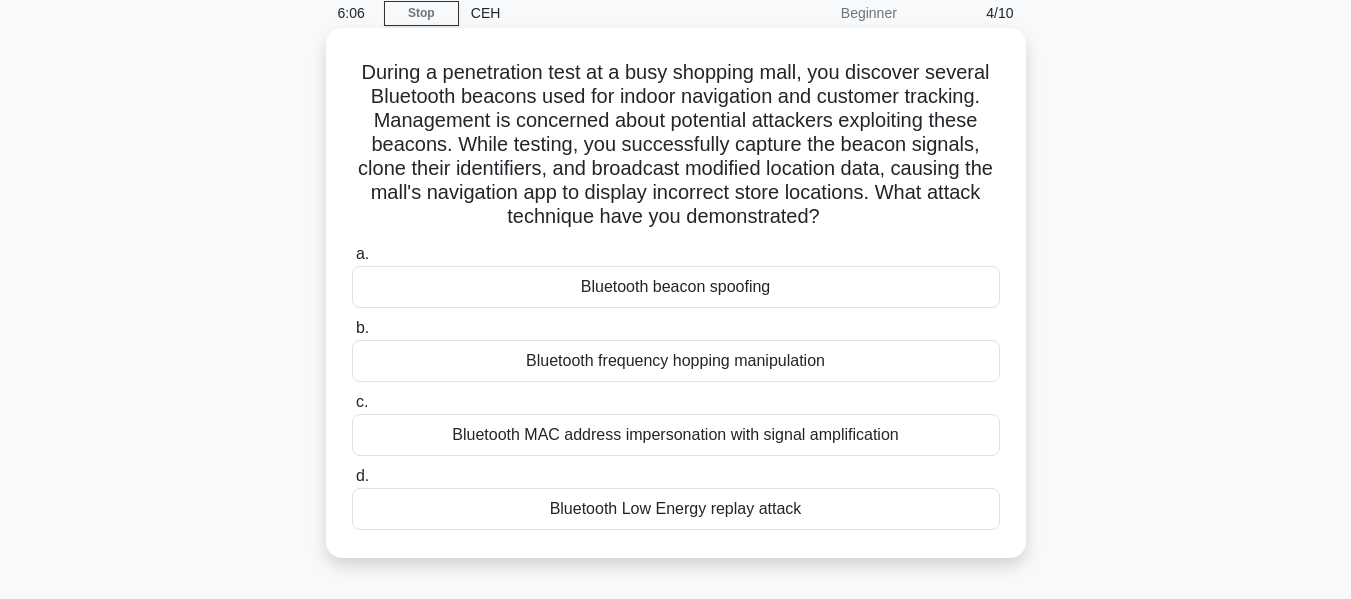 click on "Bluetooth beacon spoofing" at bounding box center [676, 287] 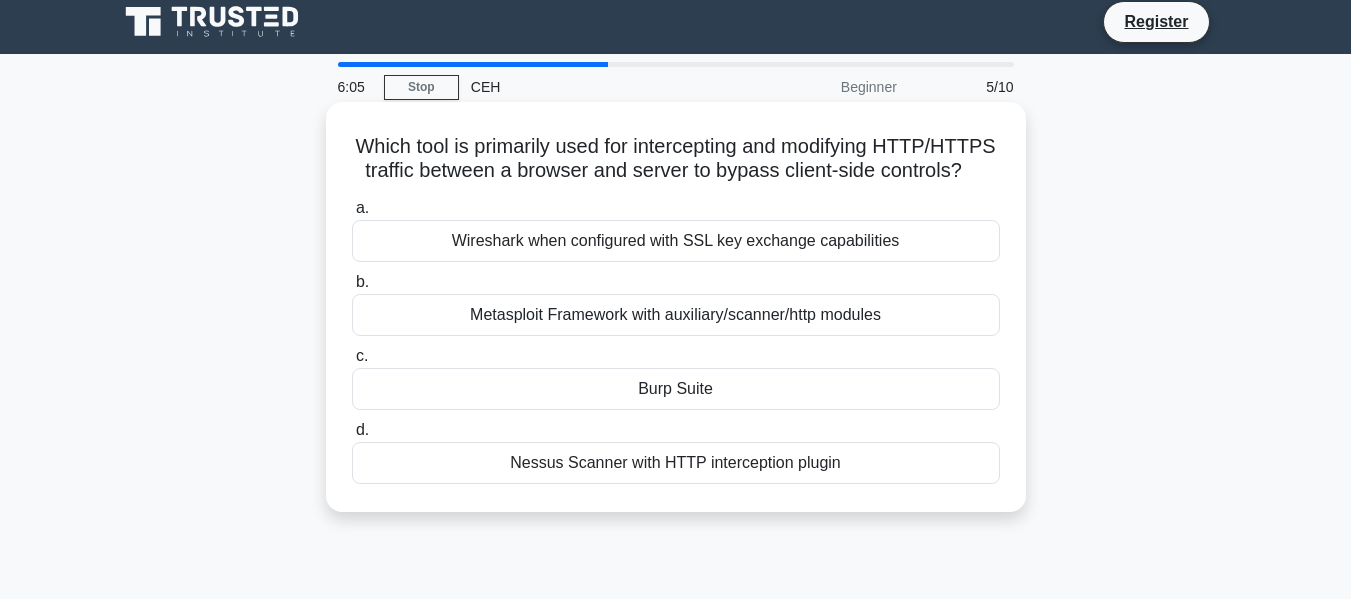scroll, scrollTop: 0, scrollLeft: 0, axis: both 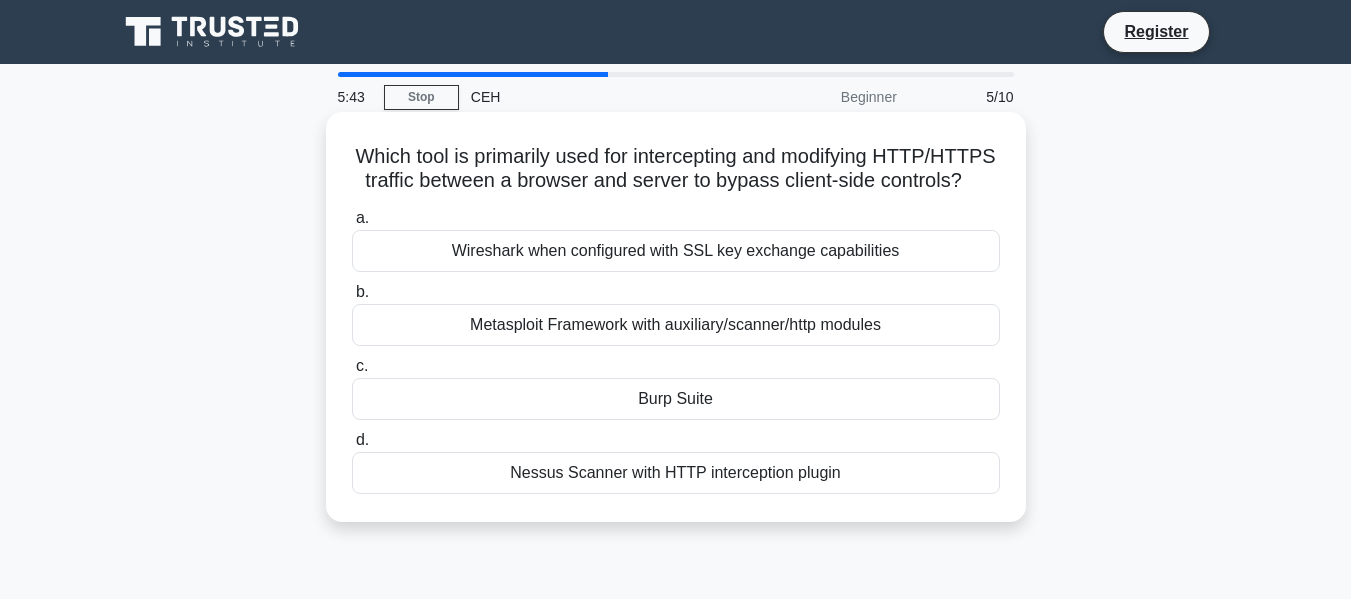 click on "Burp Suite" at bounding box center (676, 399) 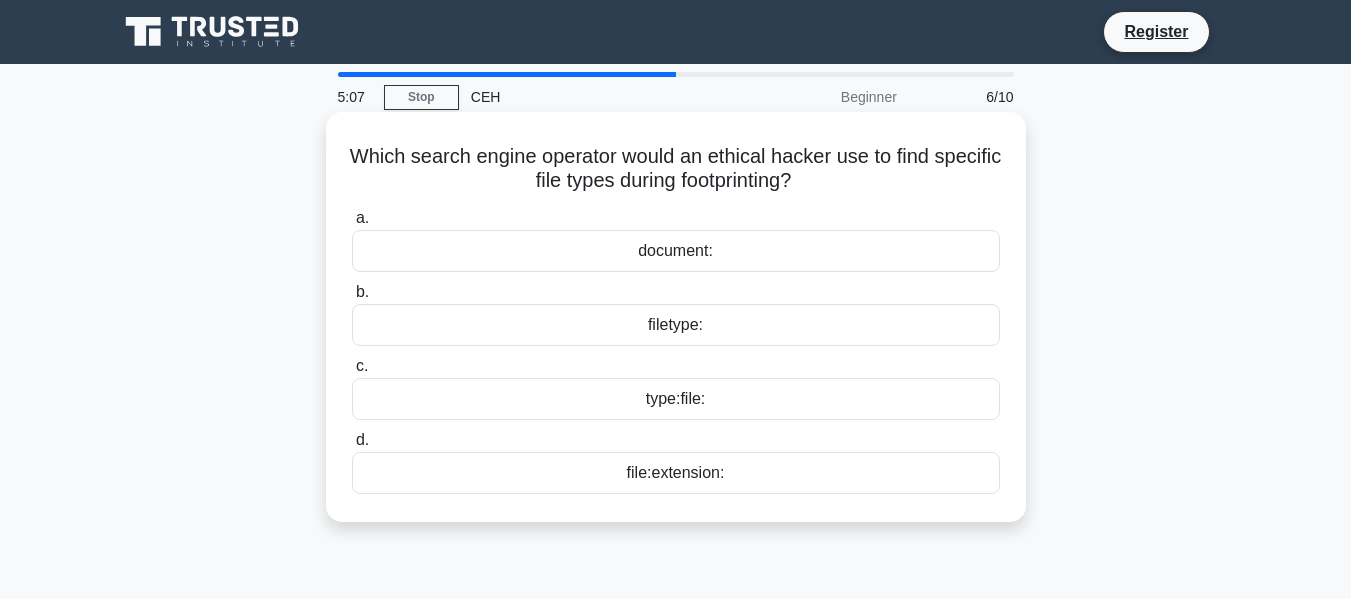 click on "filetype:" at bounding box center [676, 325] 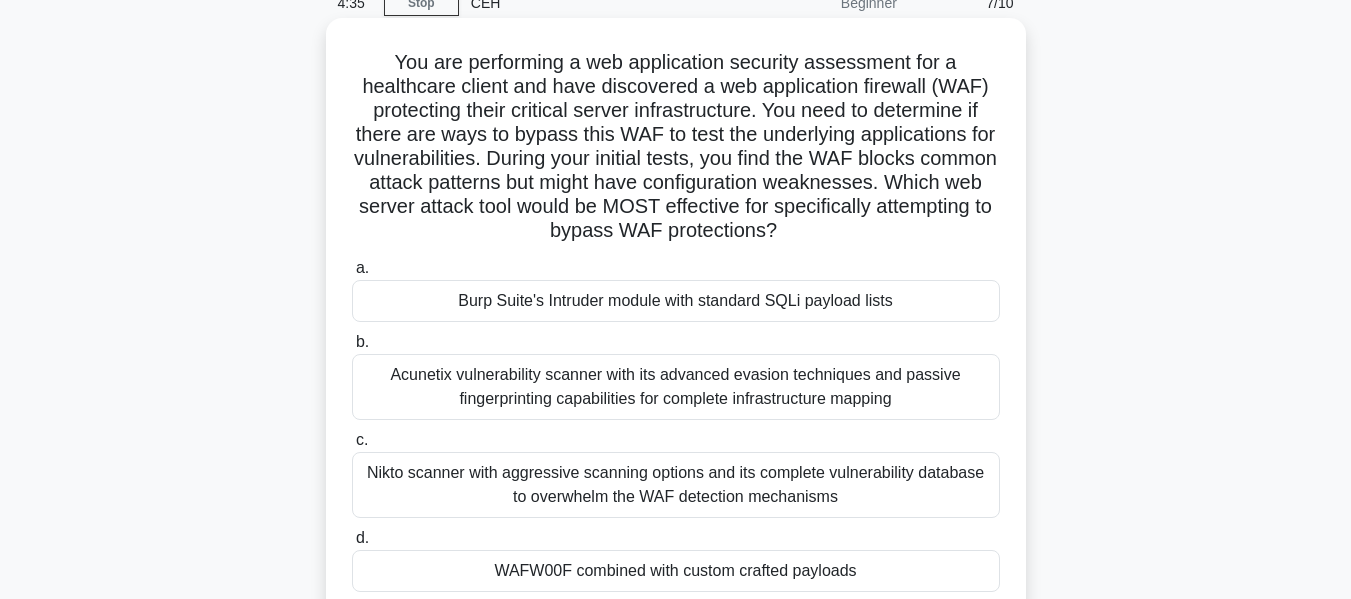 scroll, scrollTop: 95, scrollLeft: 0, axis: vertical 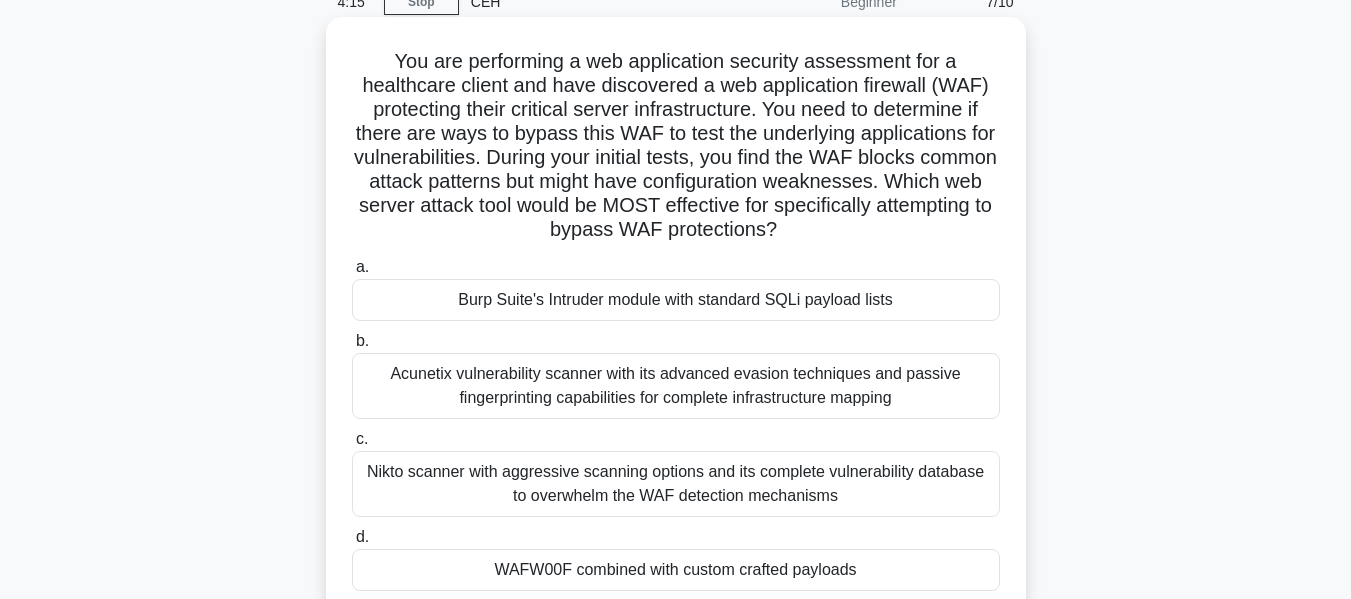 click on "Nikto scanner with aggressive scanning options and its complete vulnerability database to overwhelm the WAF detection mechanisms" at bounding box center (676, 484) 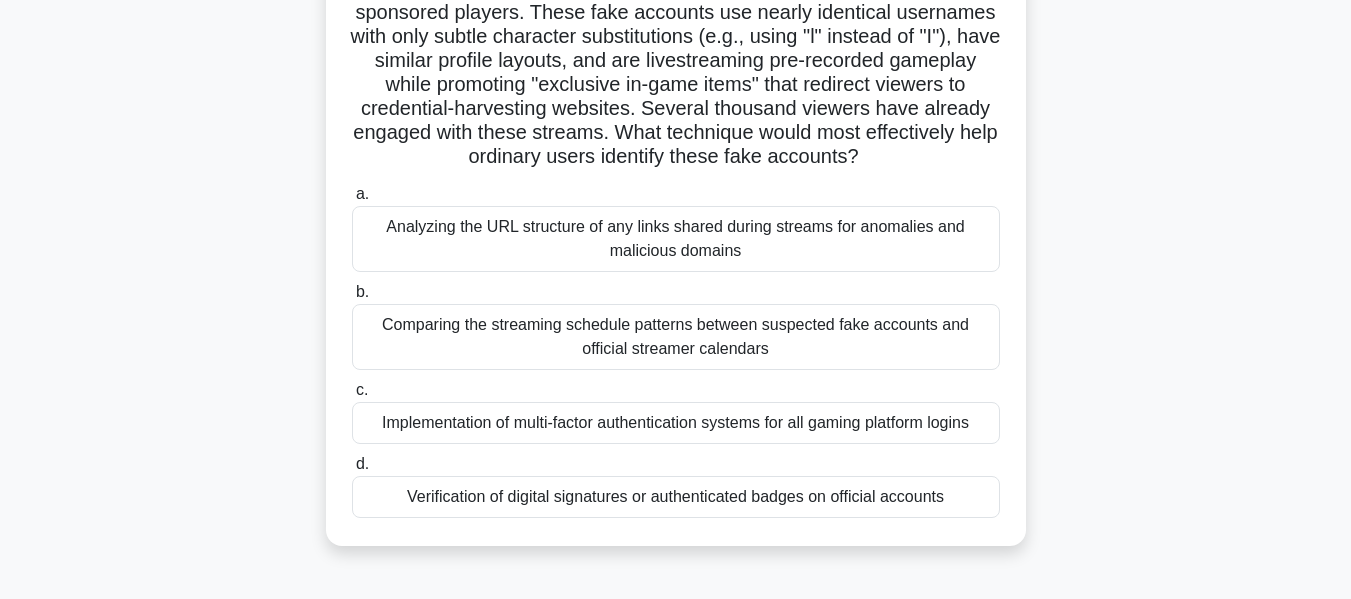 scroll, scrollTop: 219, scrollLeft: 0, axis: vertical 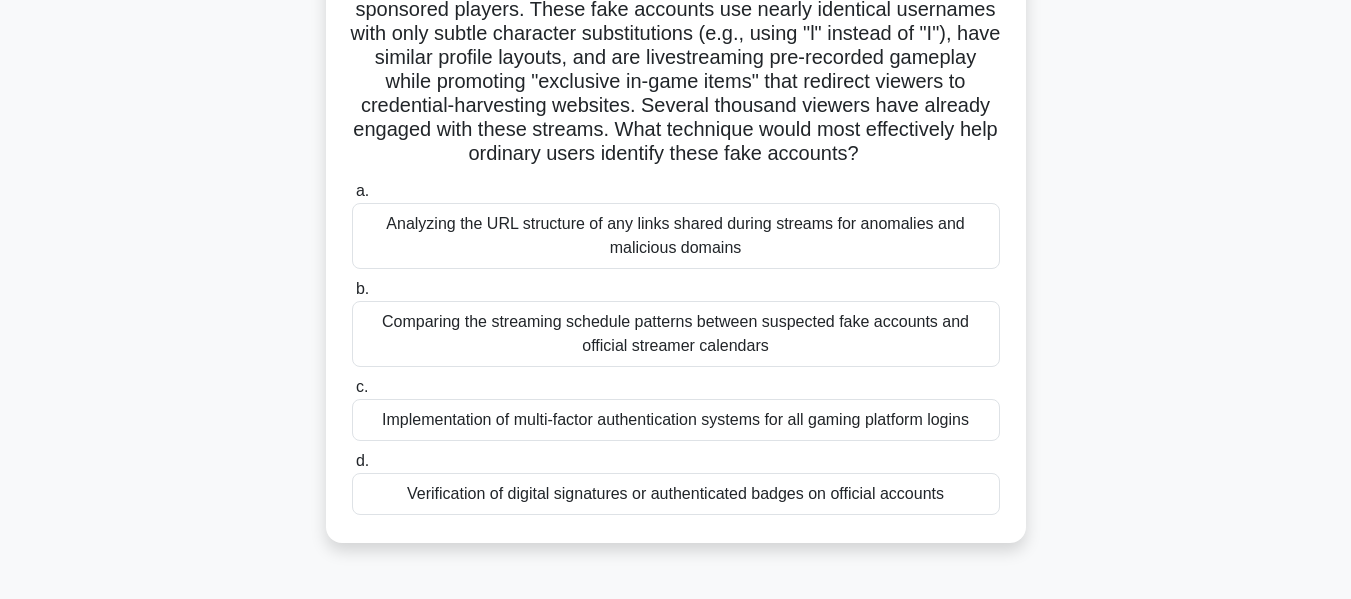 click on "Implementation of multi-factor authentication systems for all gaming platform logins" at bounding box center (676, 420) 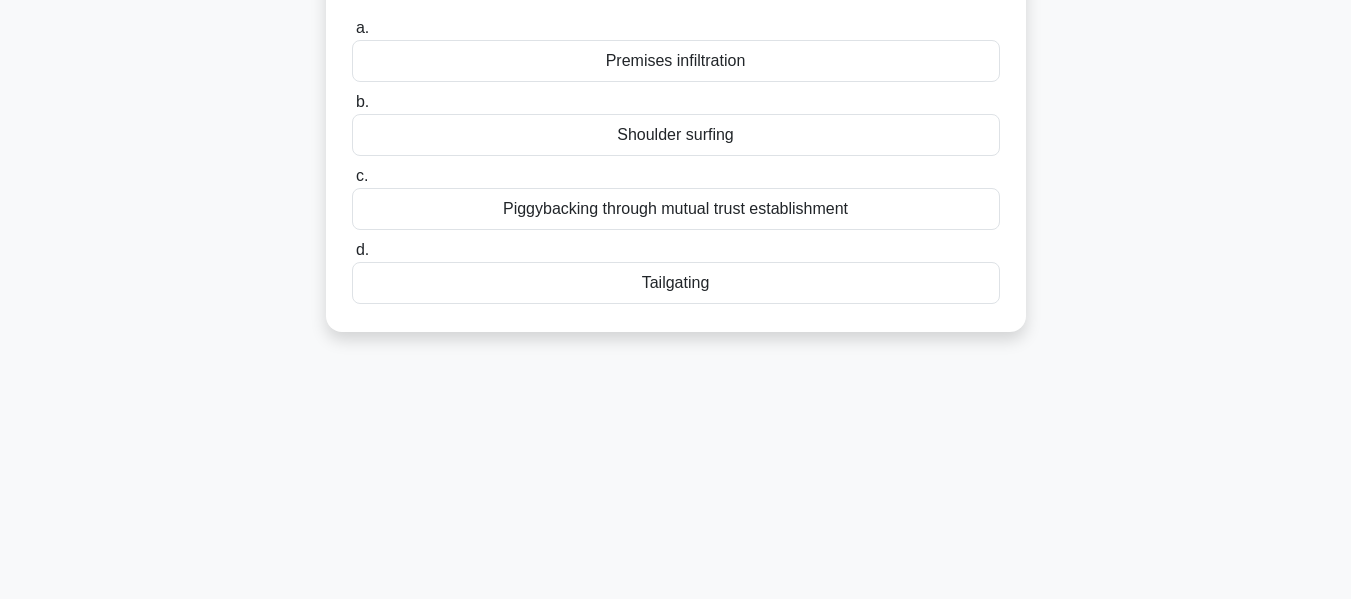 scroll, scrollTop: 0, scrollLeft: 0, axis: both 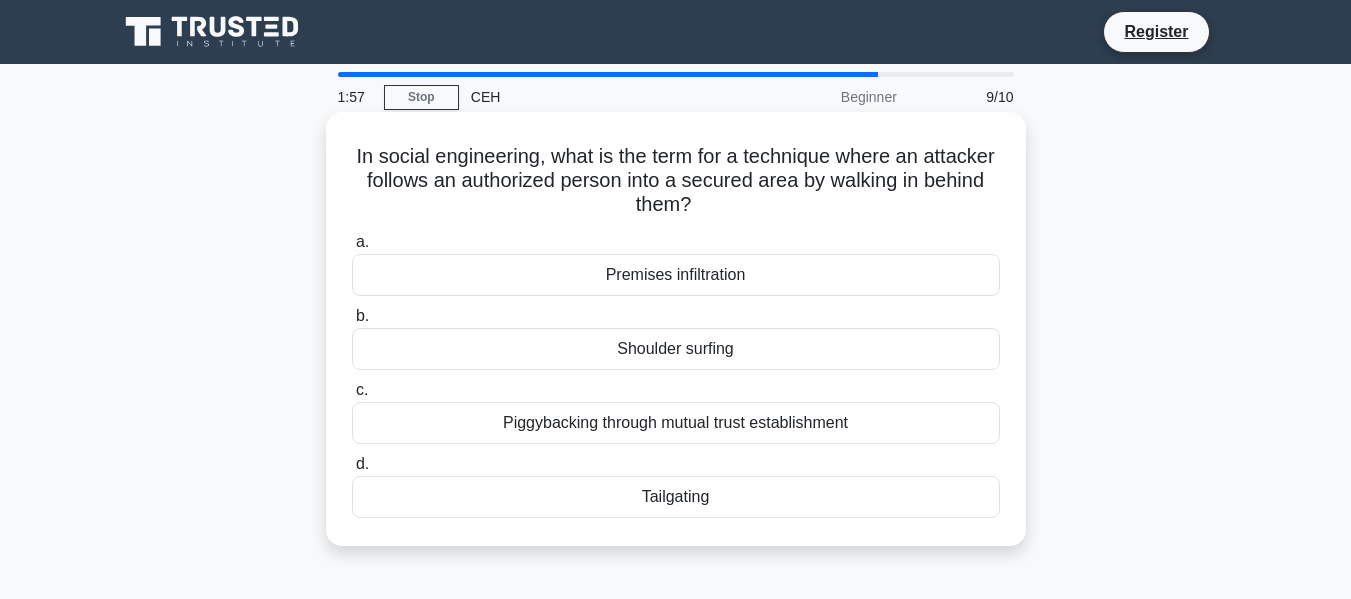 click on "Tailgating" at bounding box center (676, 497) 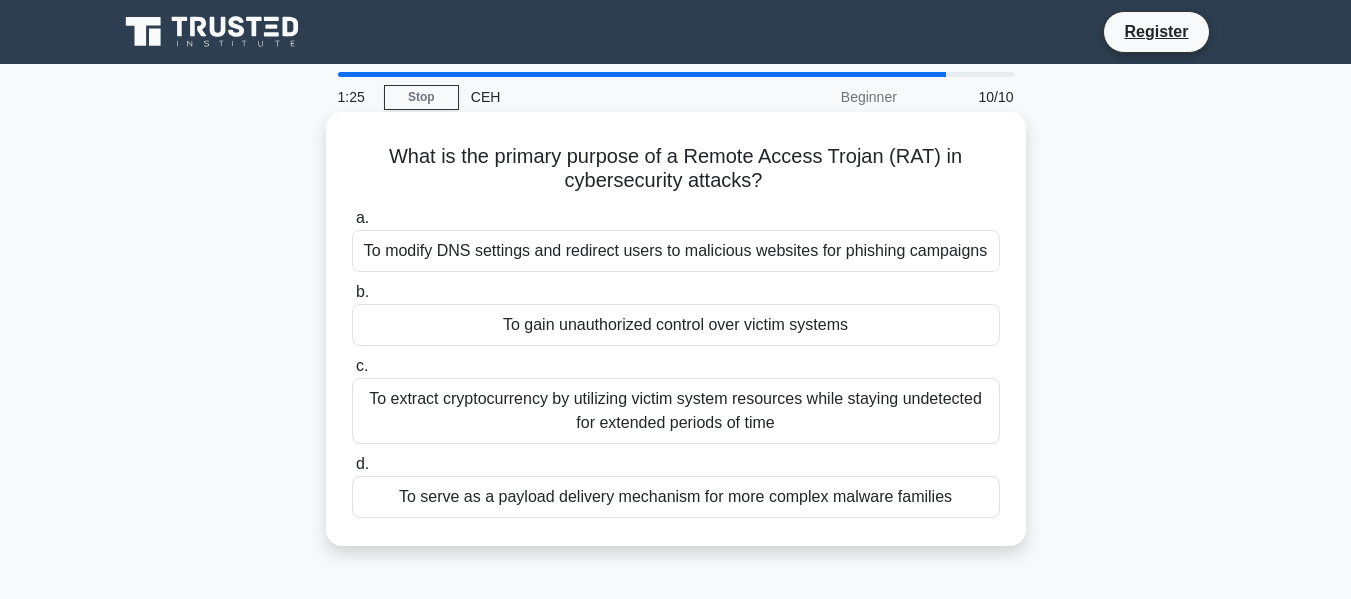click on "To gain unauthorized control over victim systems" at bounding box center (676, 325) 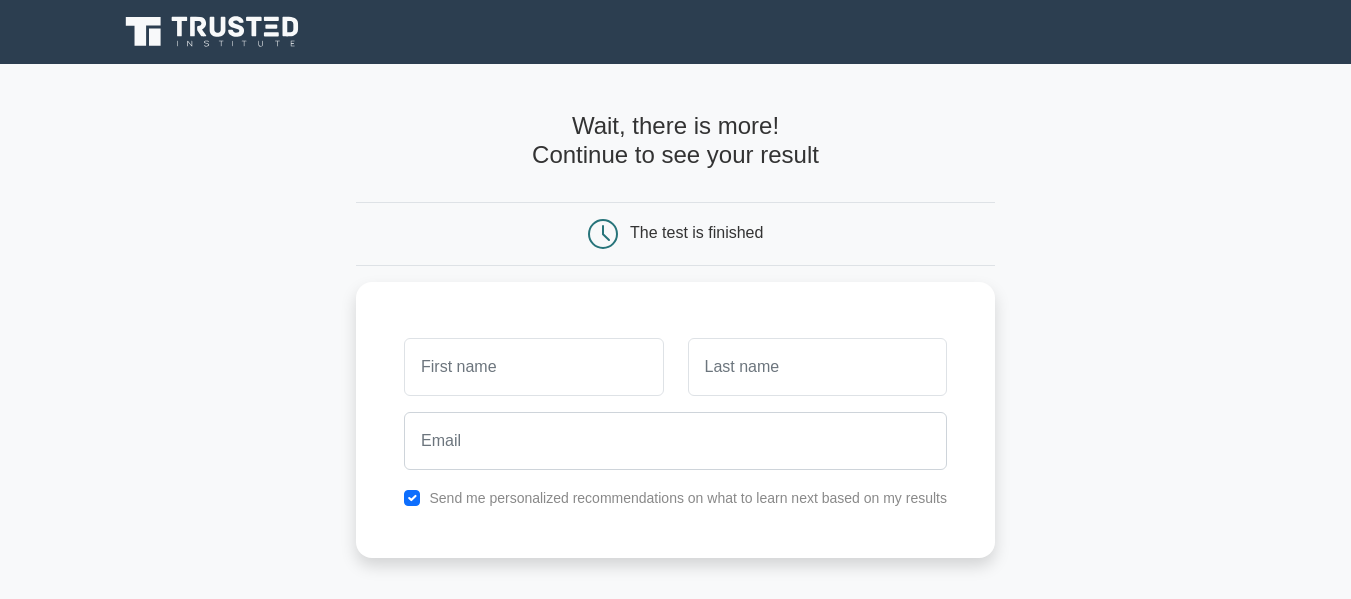 scroll, scrollTop: 0, scrollLeft: 0, axis: both 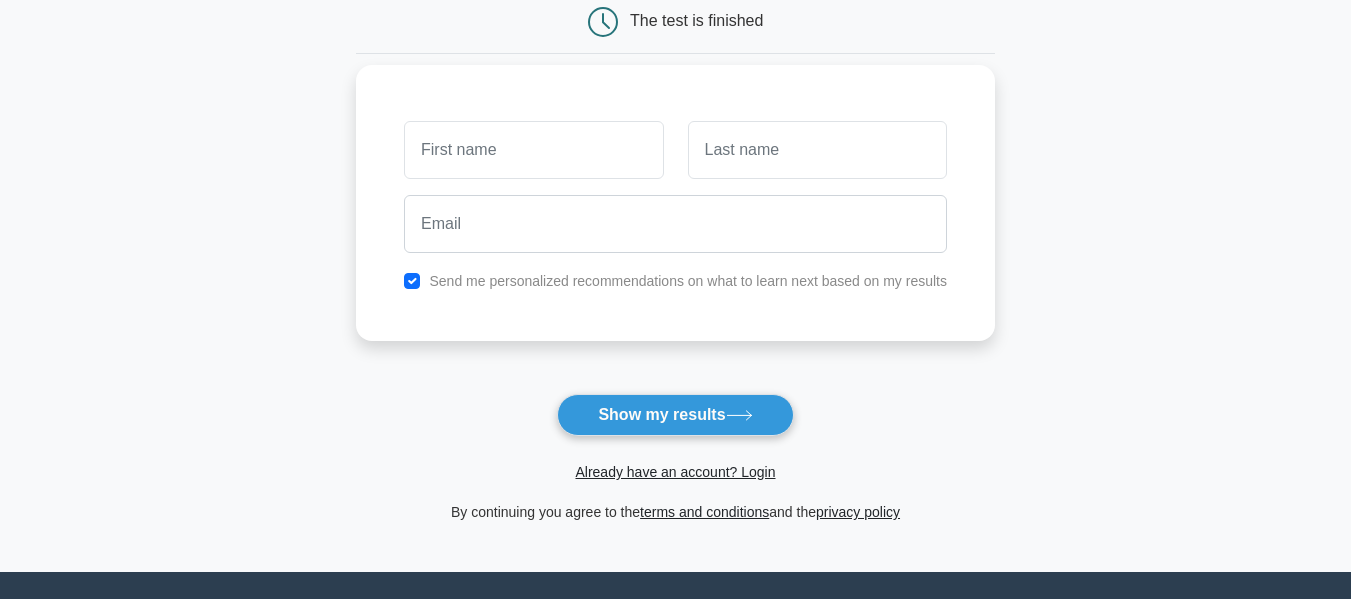 click at bounding box center (533, 150) 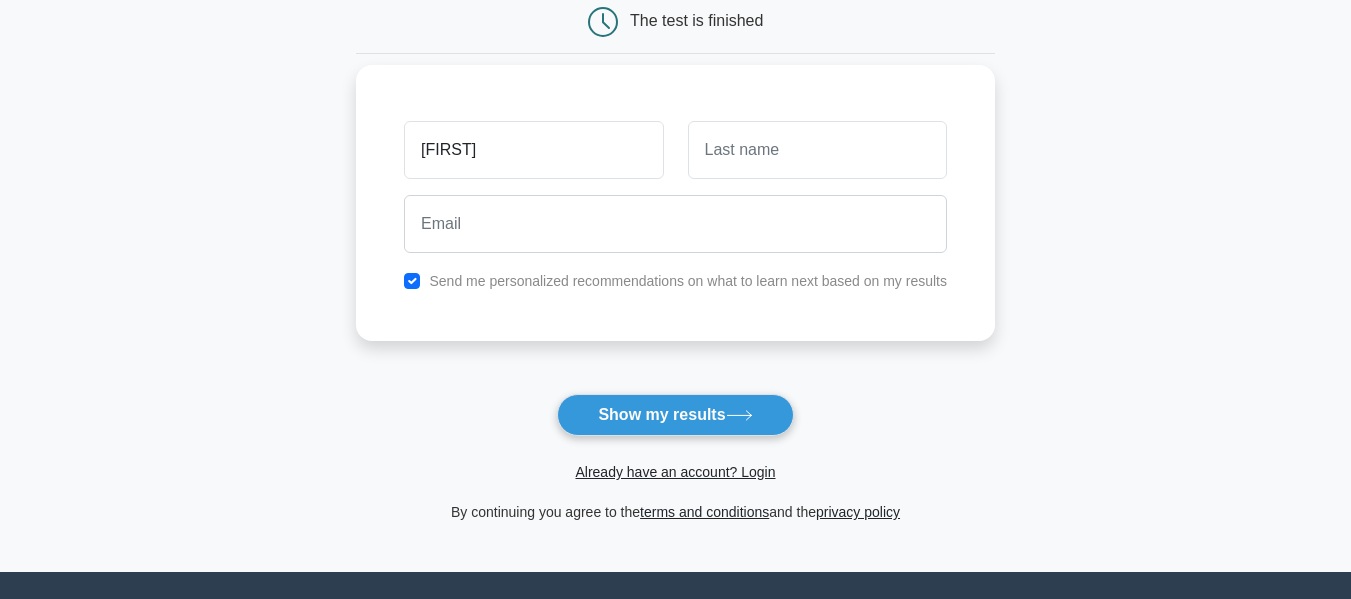 type on "[LAST]" 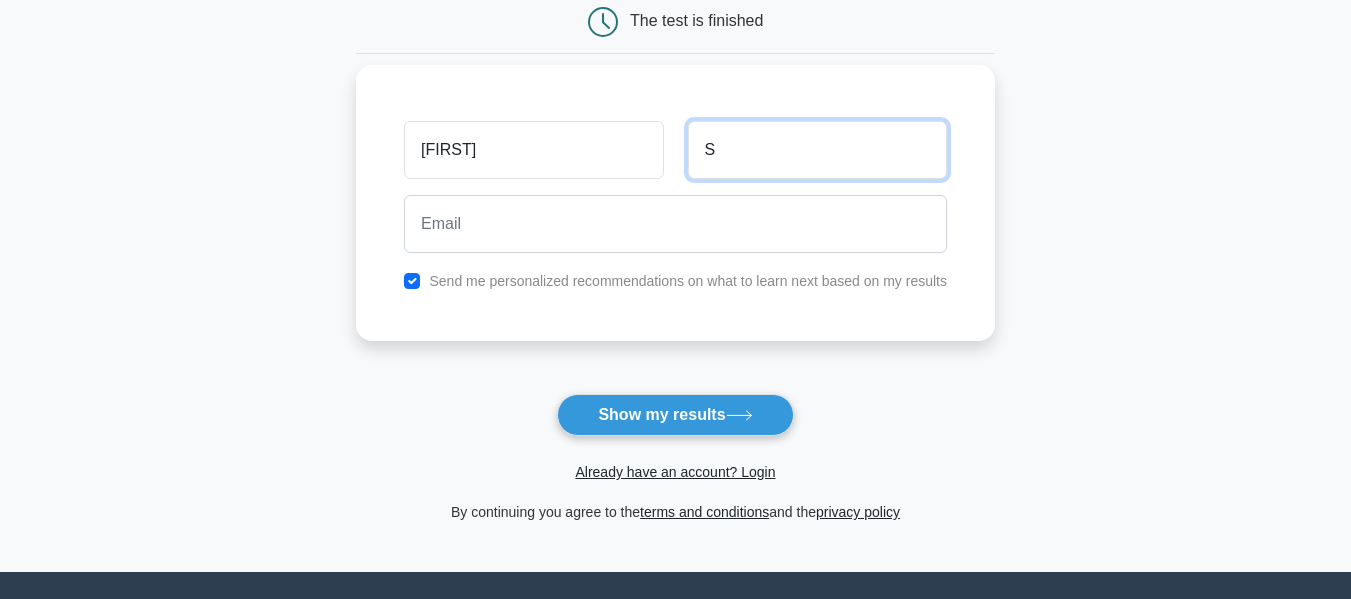 type on "S" 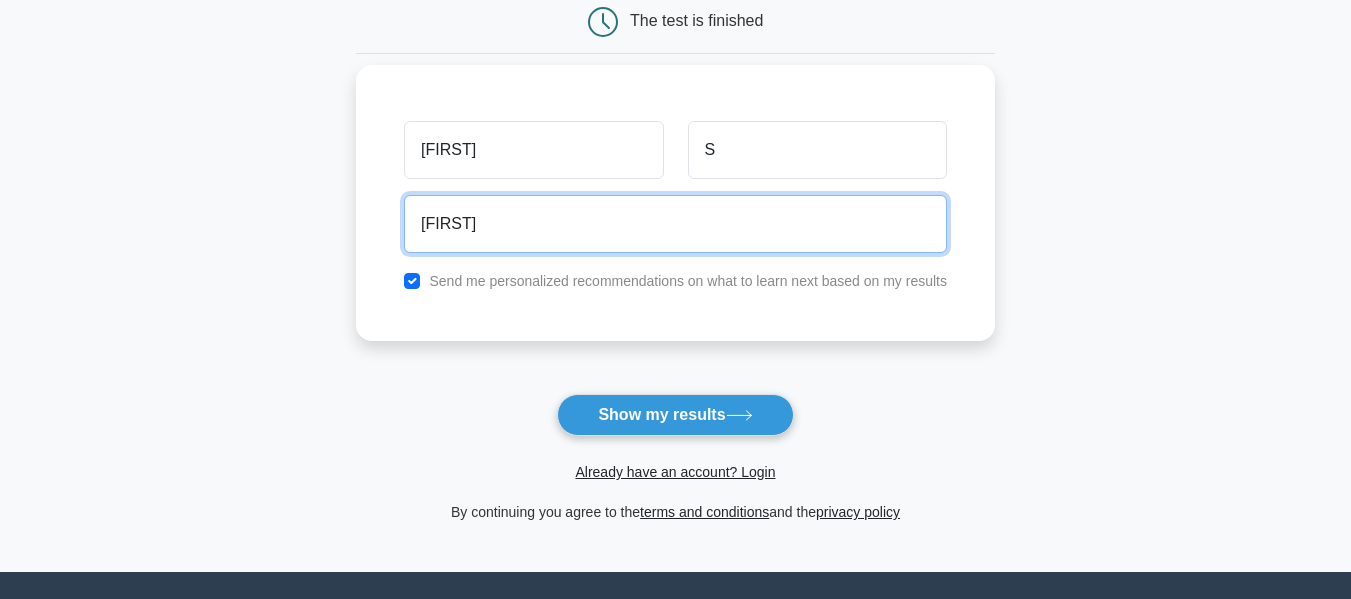 type on "maniraj0812@gmail.com" 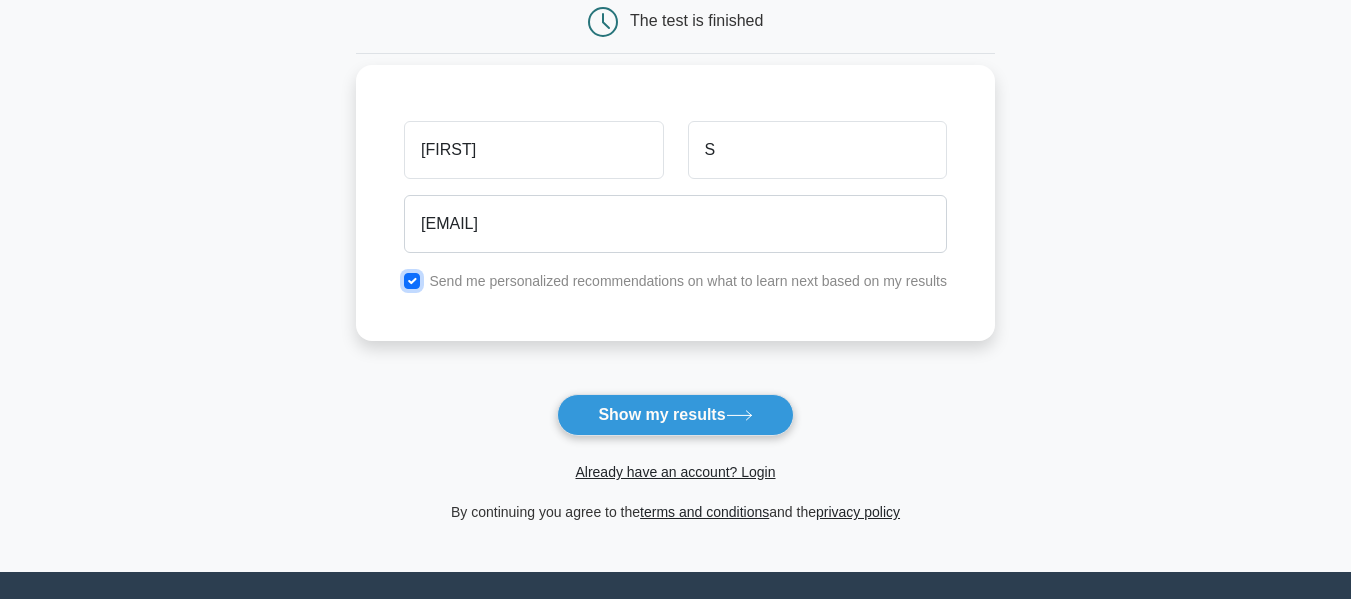 click at bounding box center (412, 281) 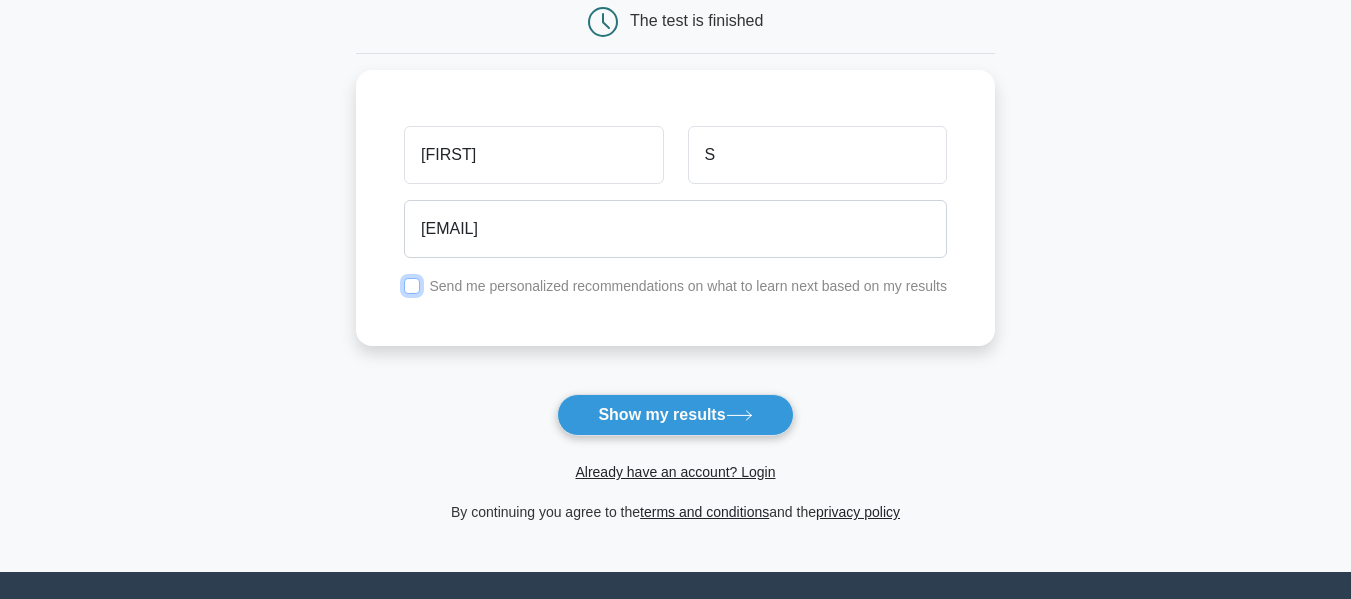 scroll, scrollTop: 407, scrollLeft: 0, axis: vertical 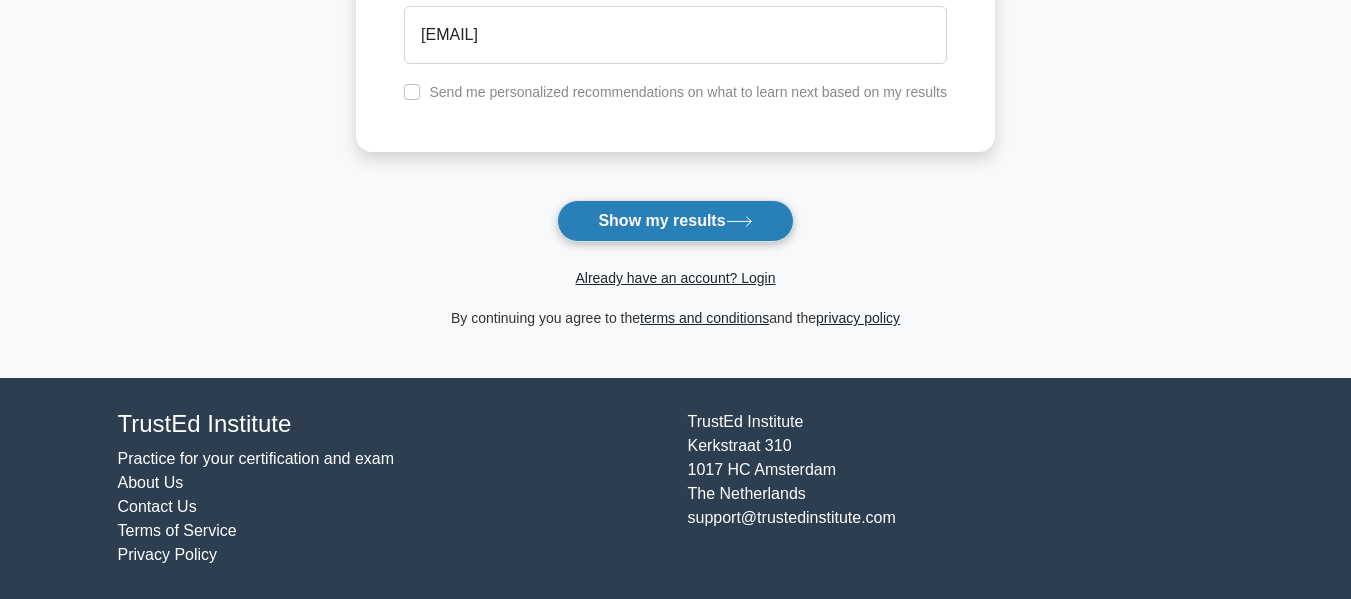 click on "Show my results" at bounding box center (675, 221) 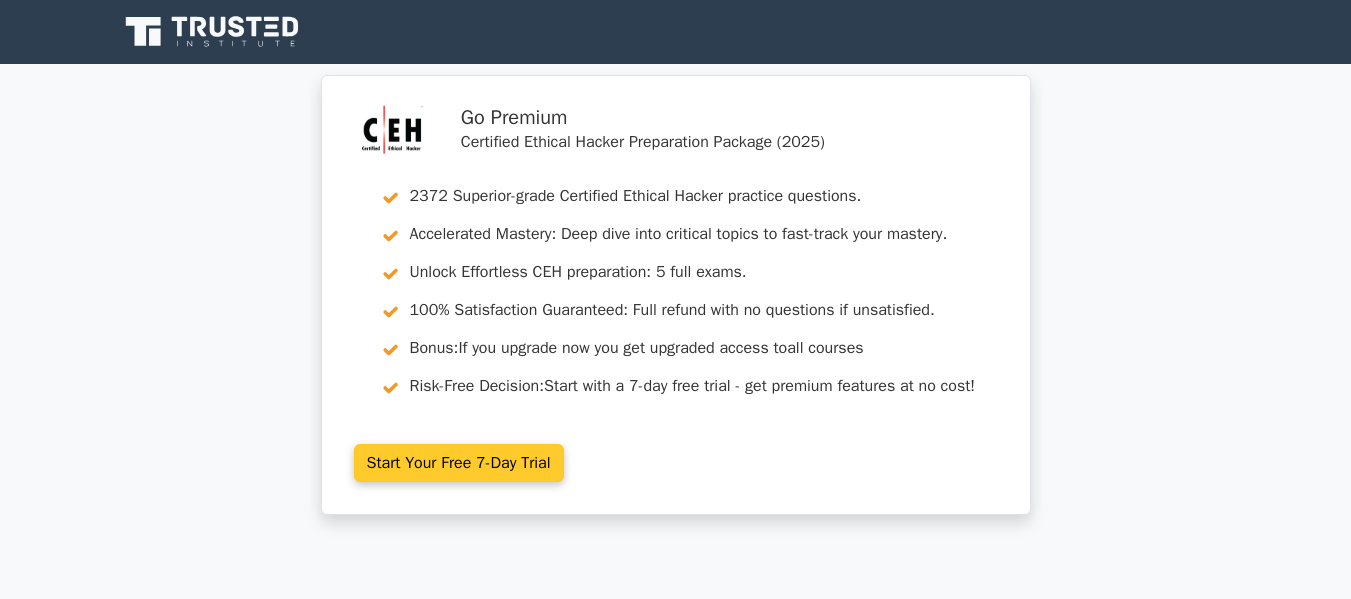 scroll, scrollTop: 0, scrollLeft: 0, axis: both 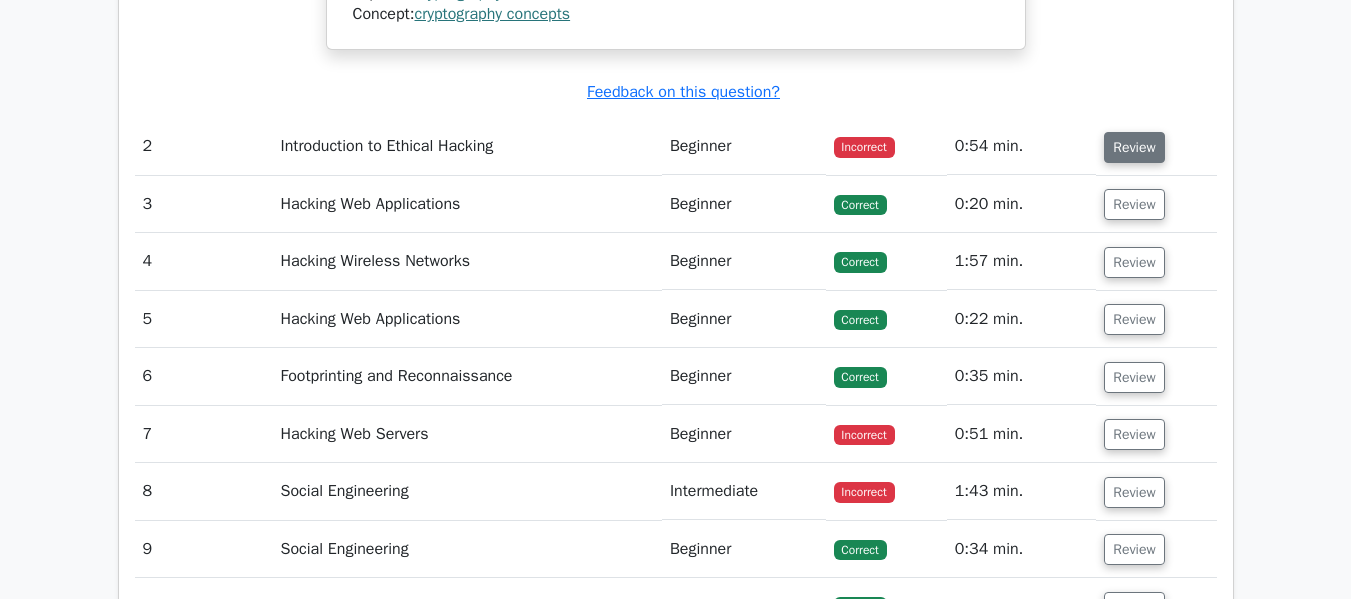 click on "Review" at bounding box center (1134, 147) 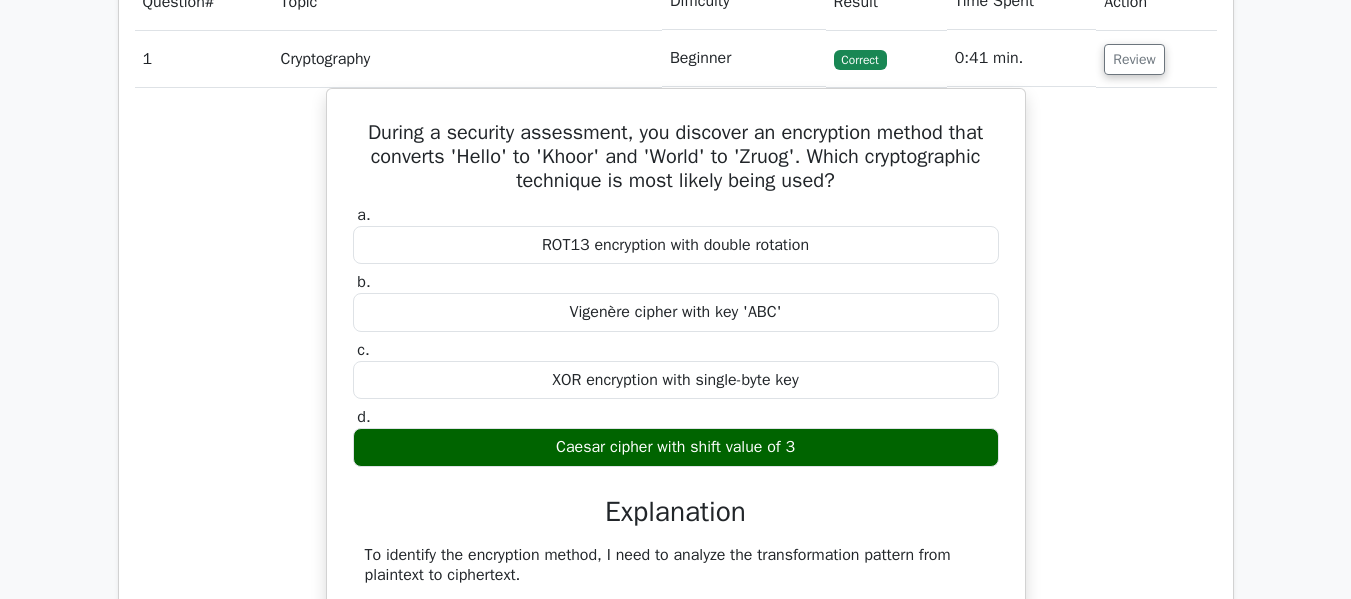 scroll, scrollTop: 1614, scrollLeft: 0, axis: vertical 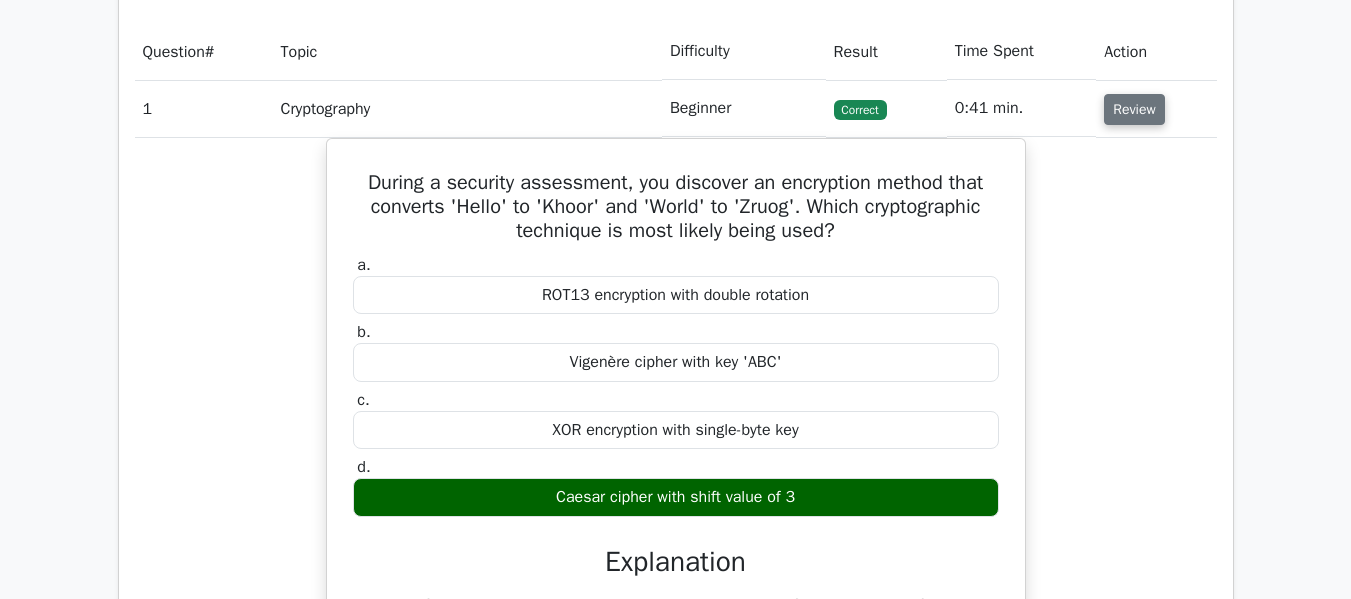 click on "Review" at bounding box center (1134, 109) 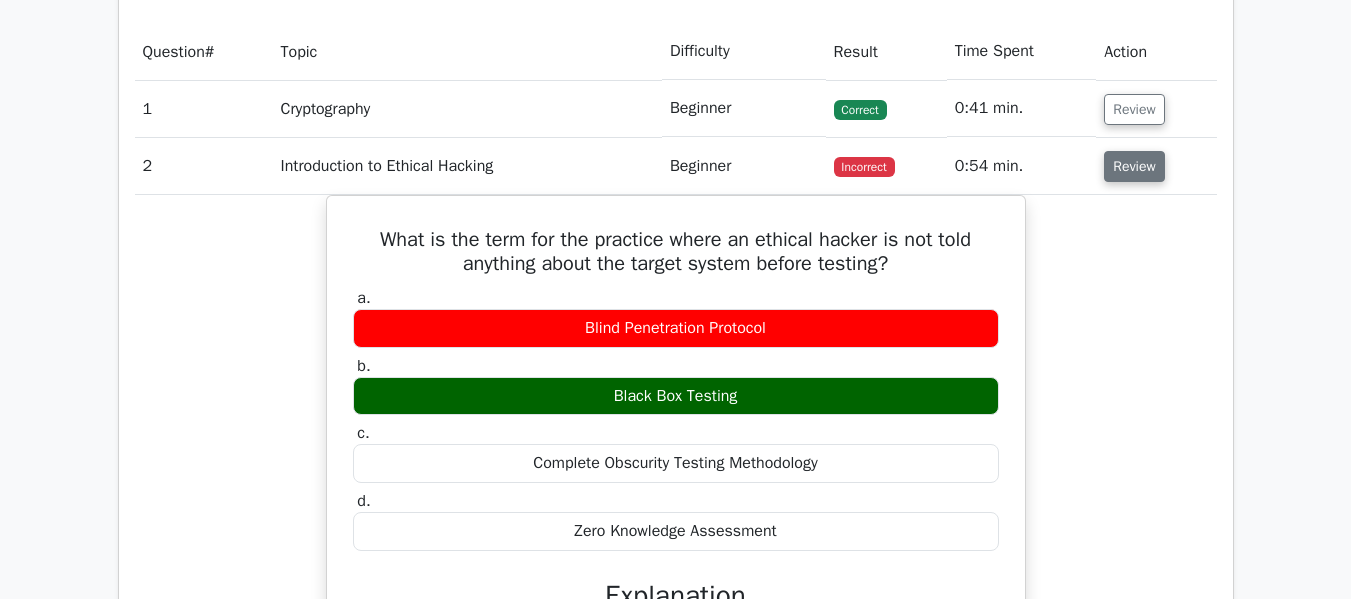 click on "Review" at bounding box center [1134, 166] 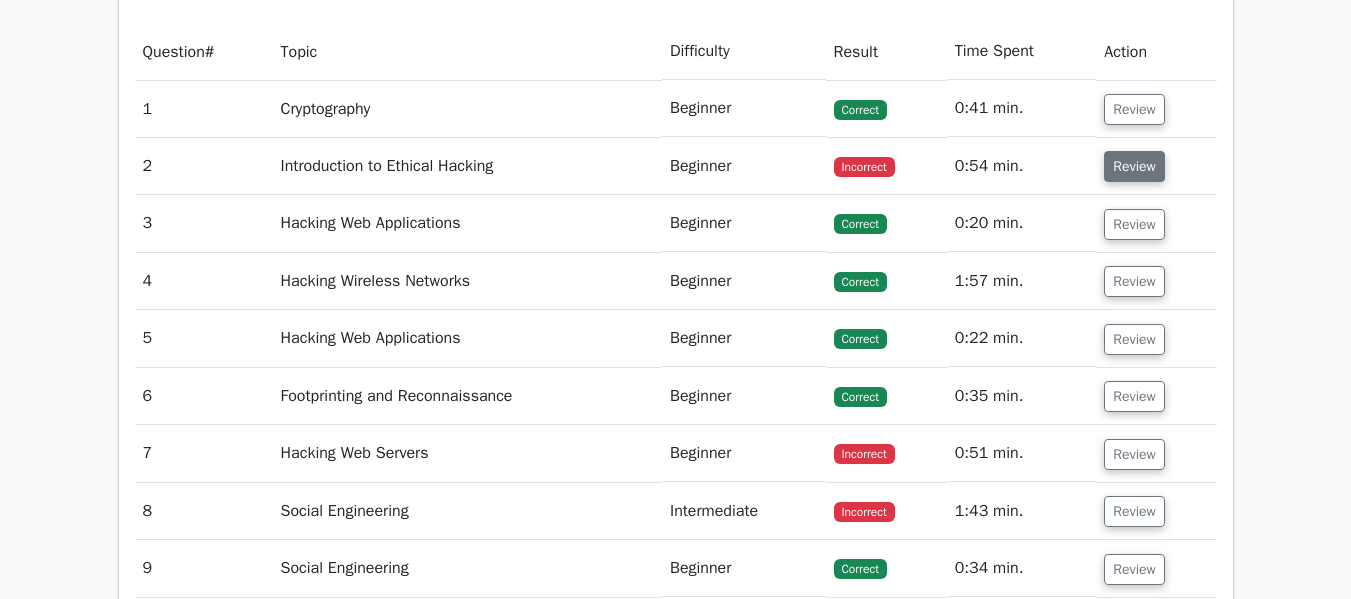 click on "Review" at bounding box center [1134, 166] 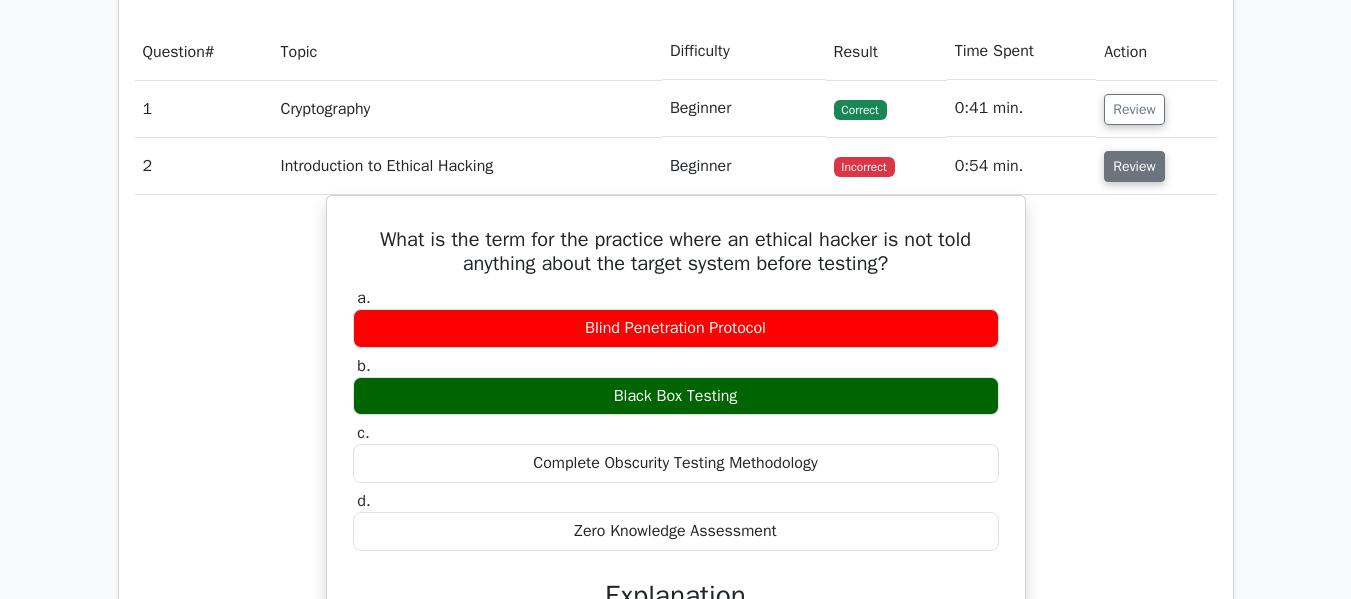 click on "Review" at bounding box center (1134, 166) 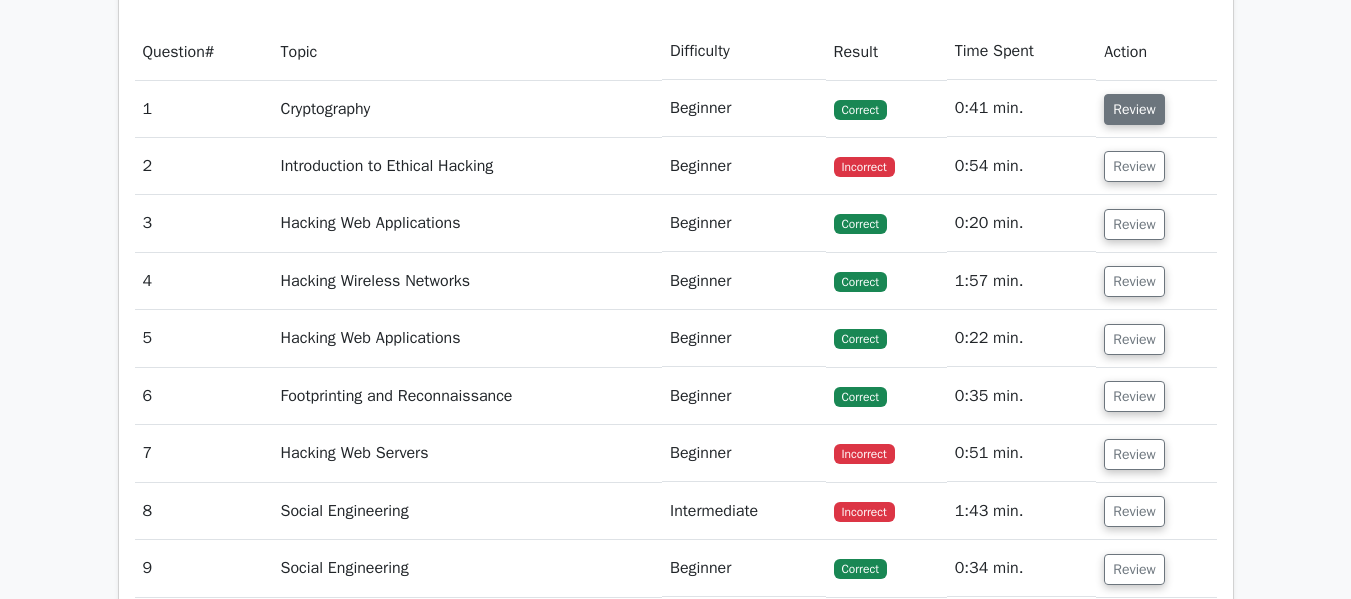 click on "Review" at bounding box center [1134, 109] 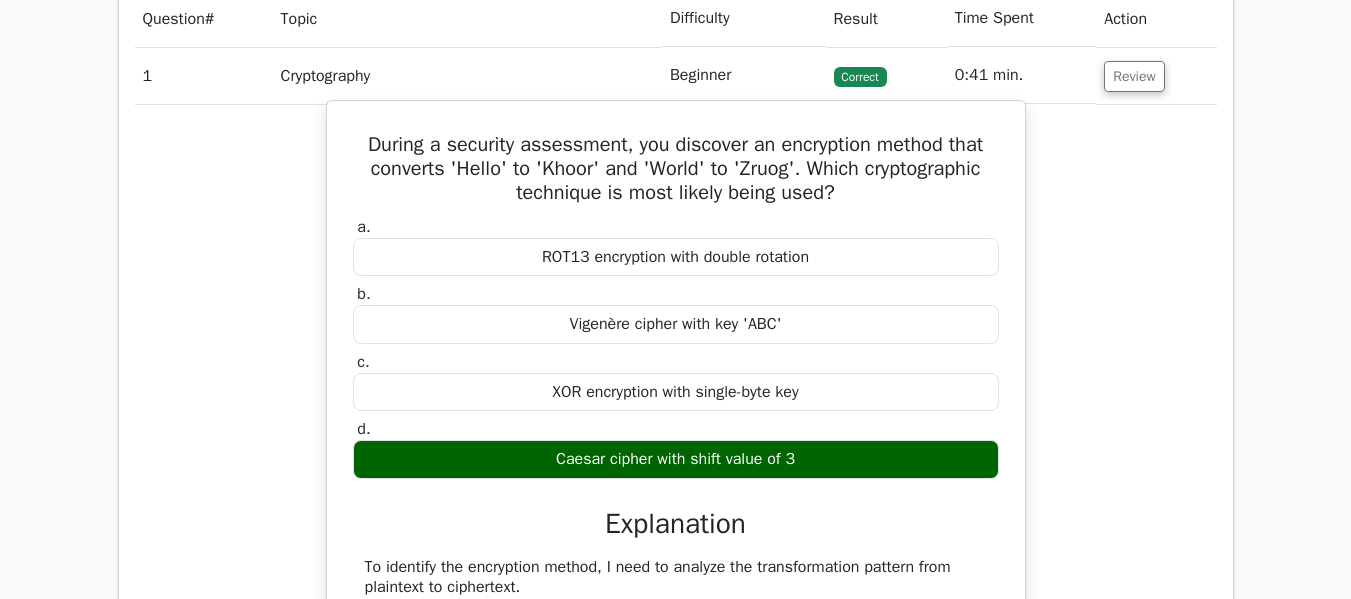 scroll, scrollTop: 1646, scrollLeft: 0, axis: vertical 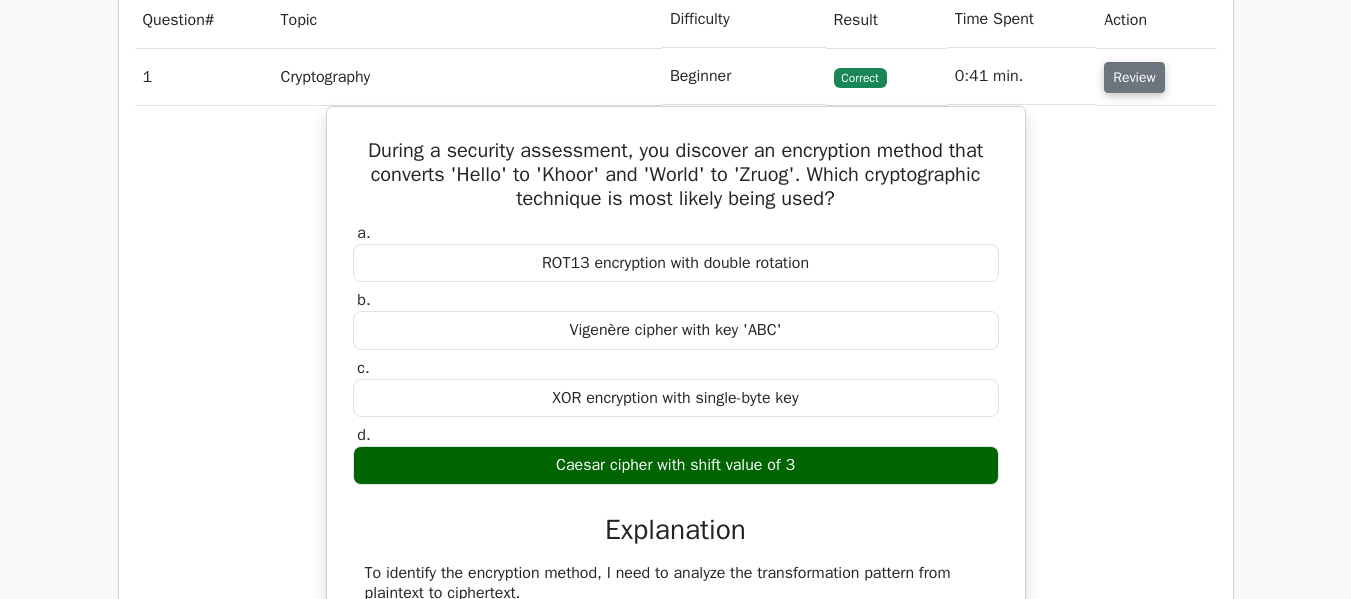 click on "Review" at bounding box center [1134, 77] 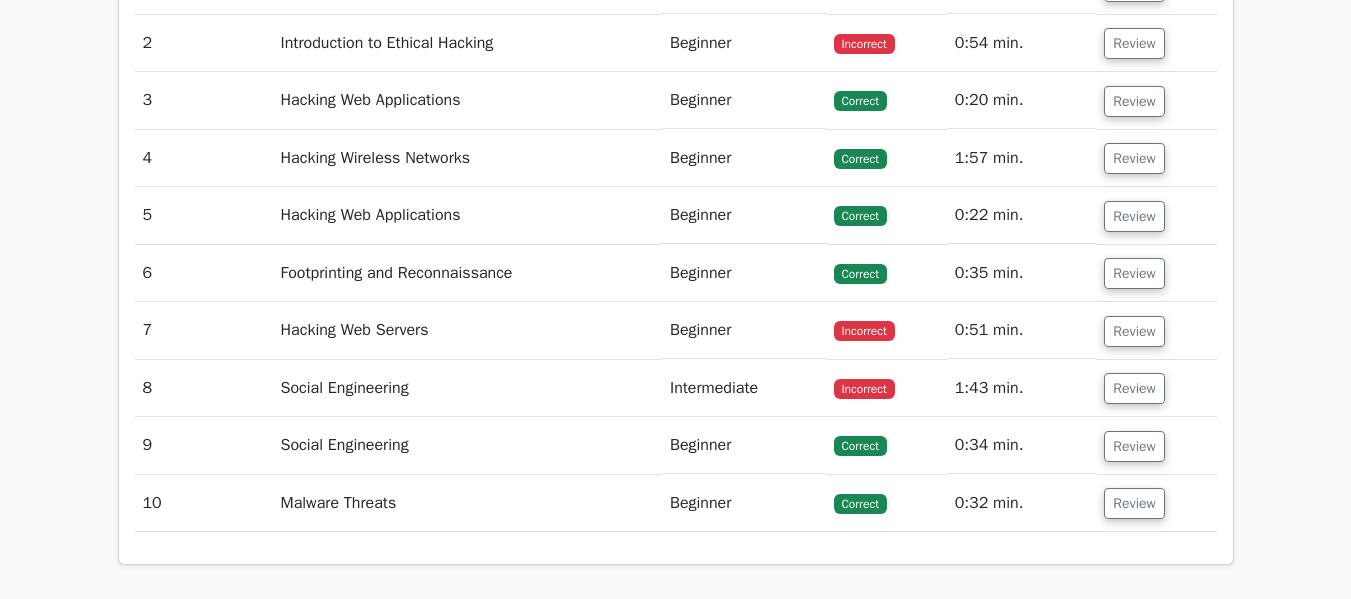 scroll, scrollTop: 1750, scrollLeft: 0, axis: vertical 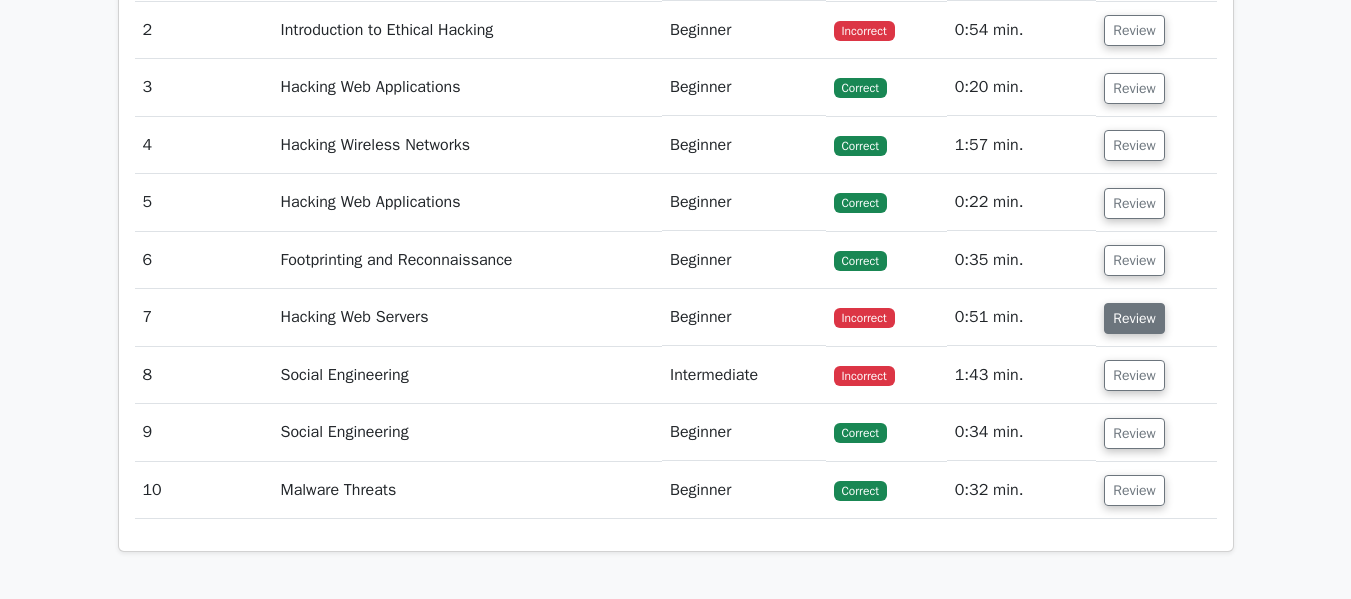 click on "Review" at bounding box center (1134, 318) 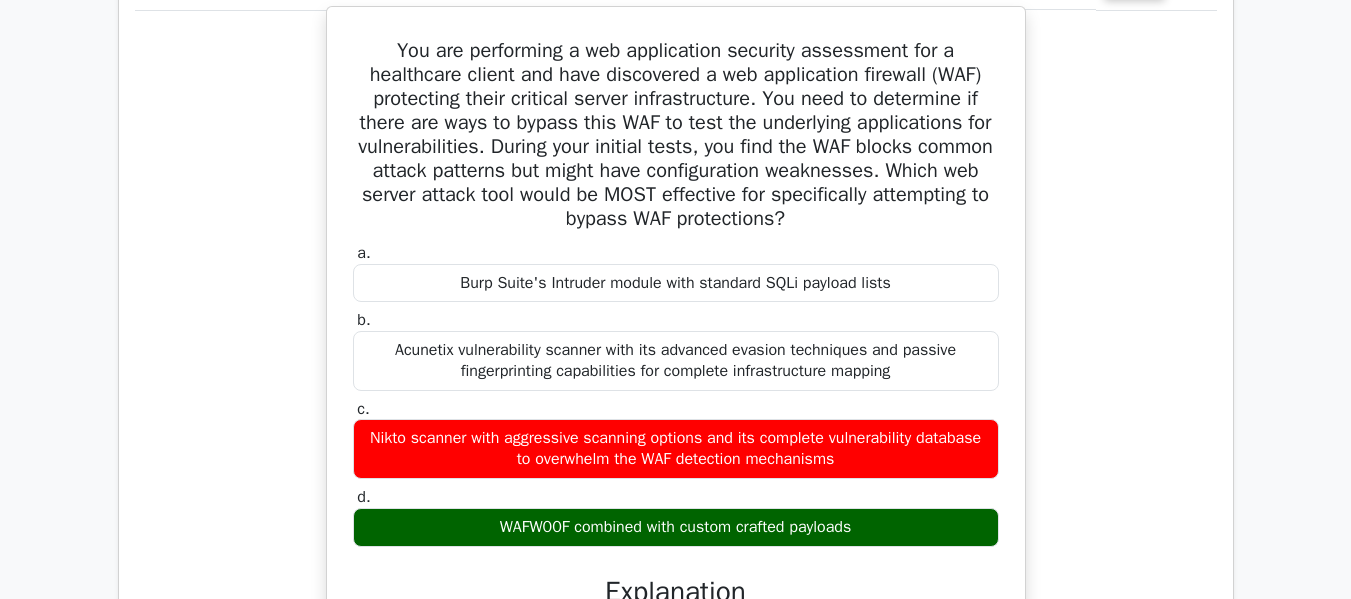 scroll, scrollTop: 1969, scrollLeft: 0, axis: vertical 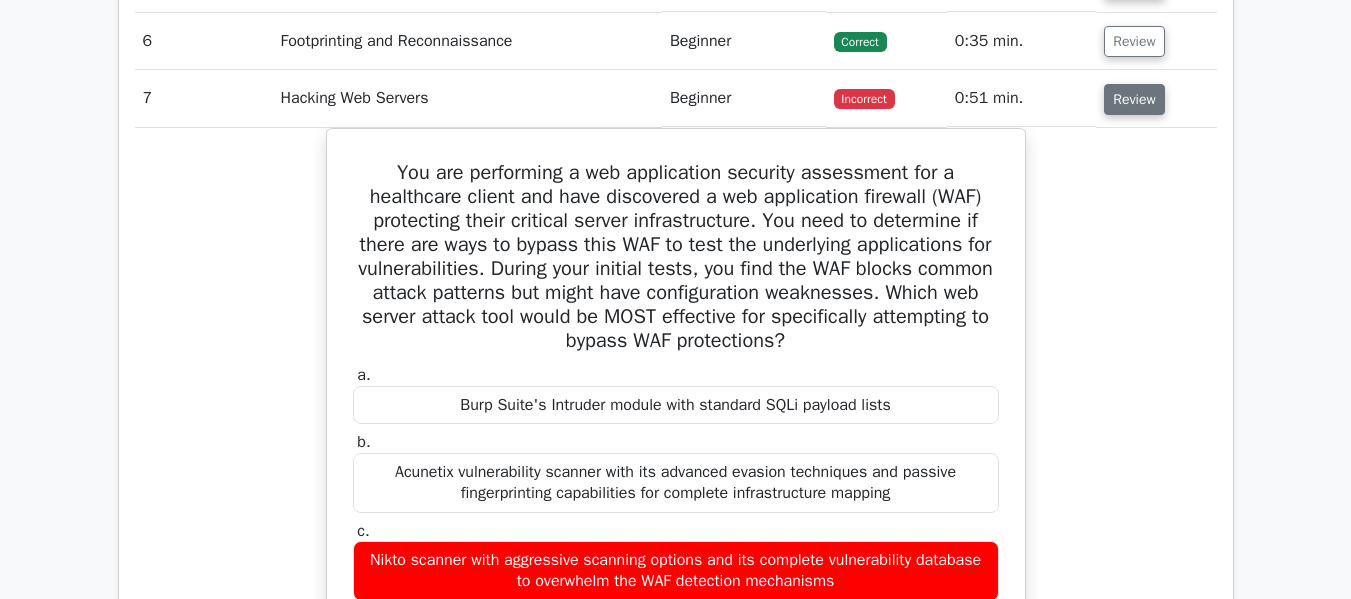 click on "Review" at bounding box center [1134, 99] 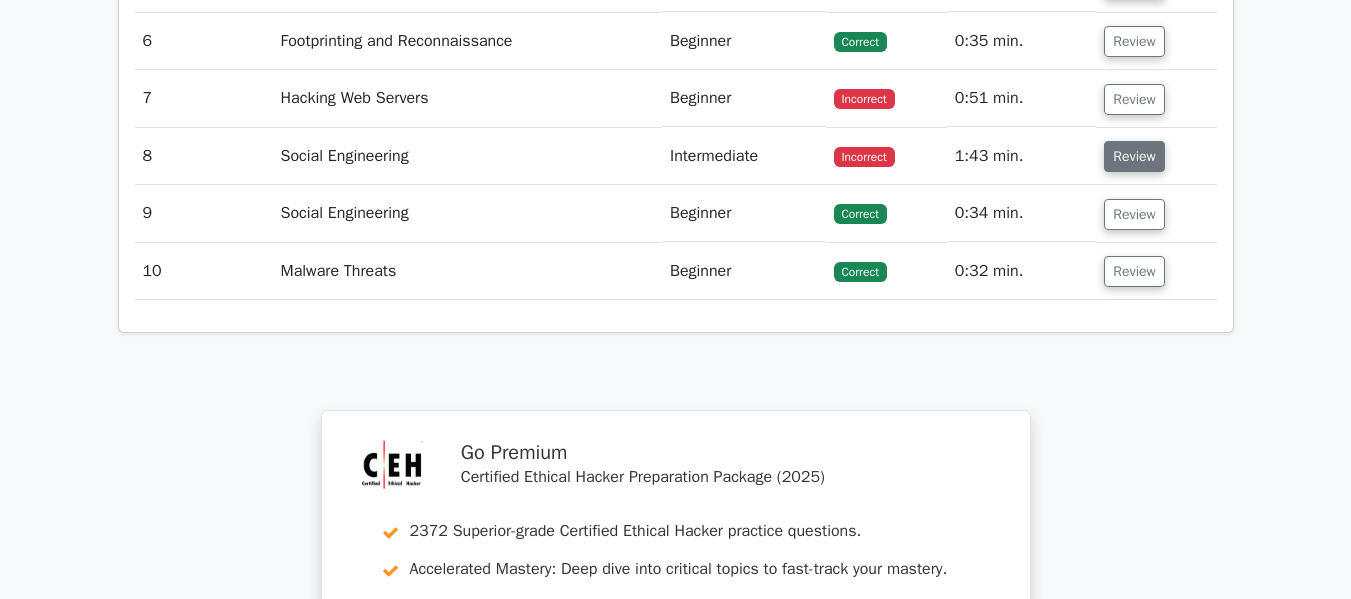 click on "Review" at bounding box center [1134, 156] 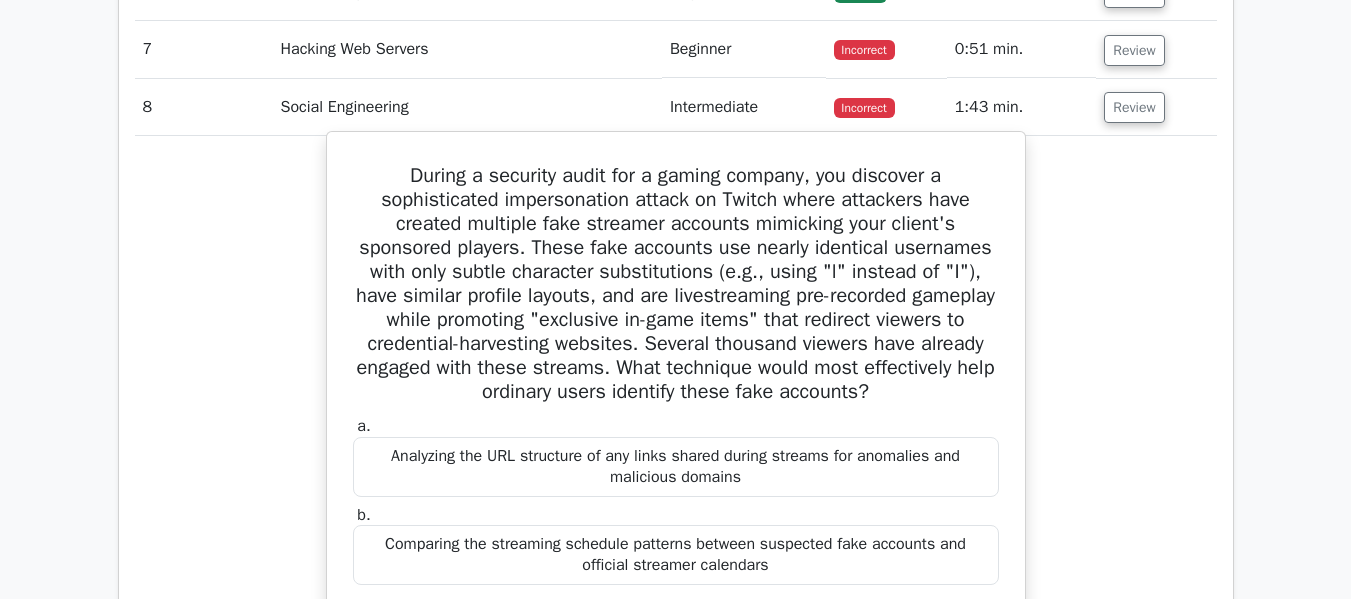 scroll, scrollTop: 2017, scrollLeft: 0, axis: vertical 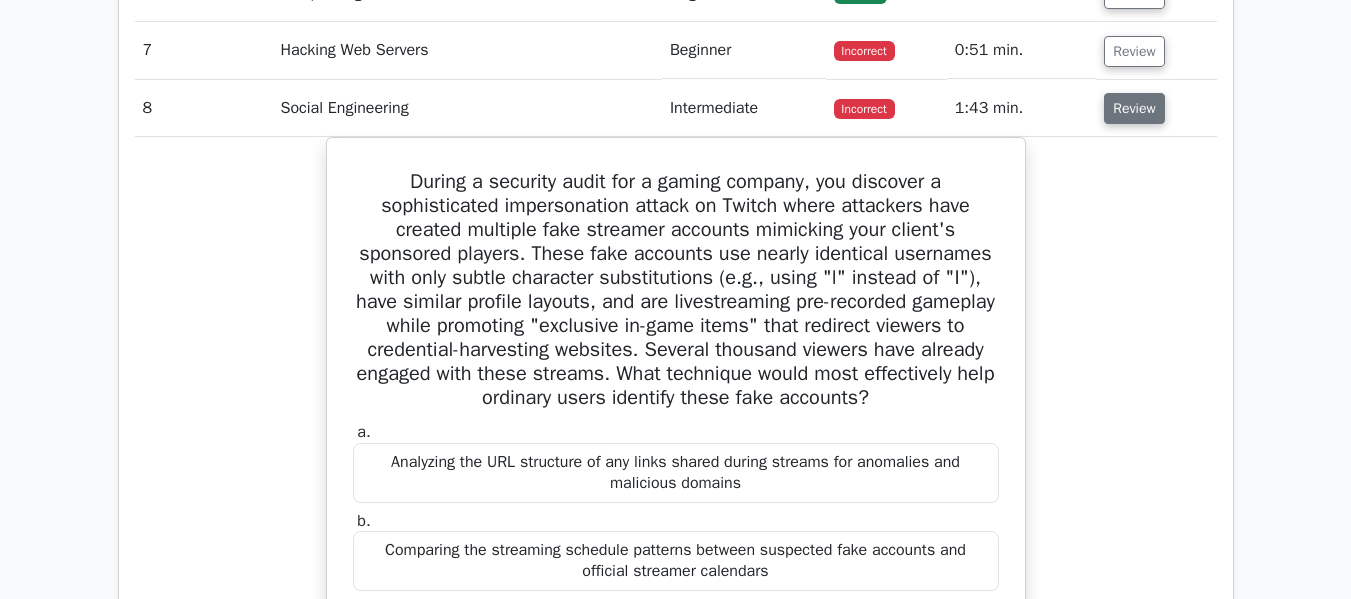 click on "Review" at bounding box center (1134, 108) 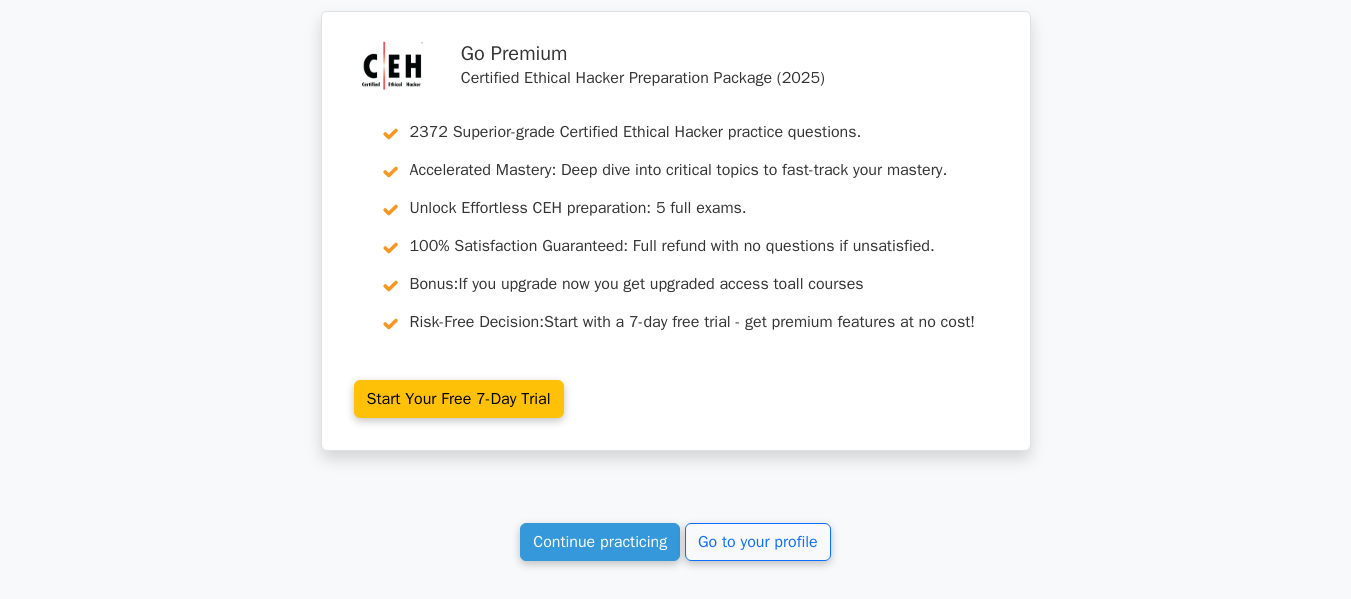 scroll, scrollTop: 2542, scrollLeft: 0, axis: vertical 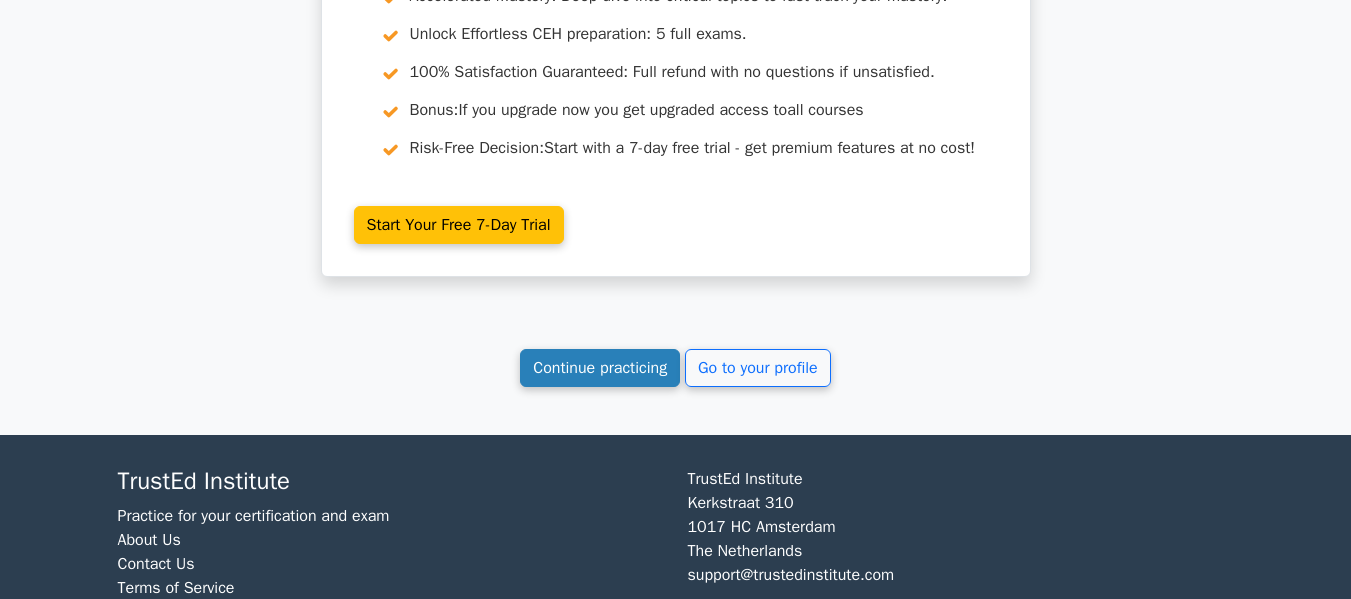 click on "Continue practicing" at bounding box center [600, 368] 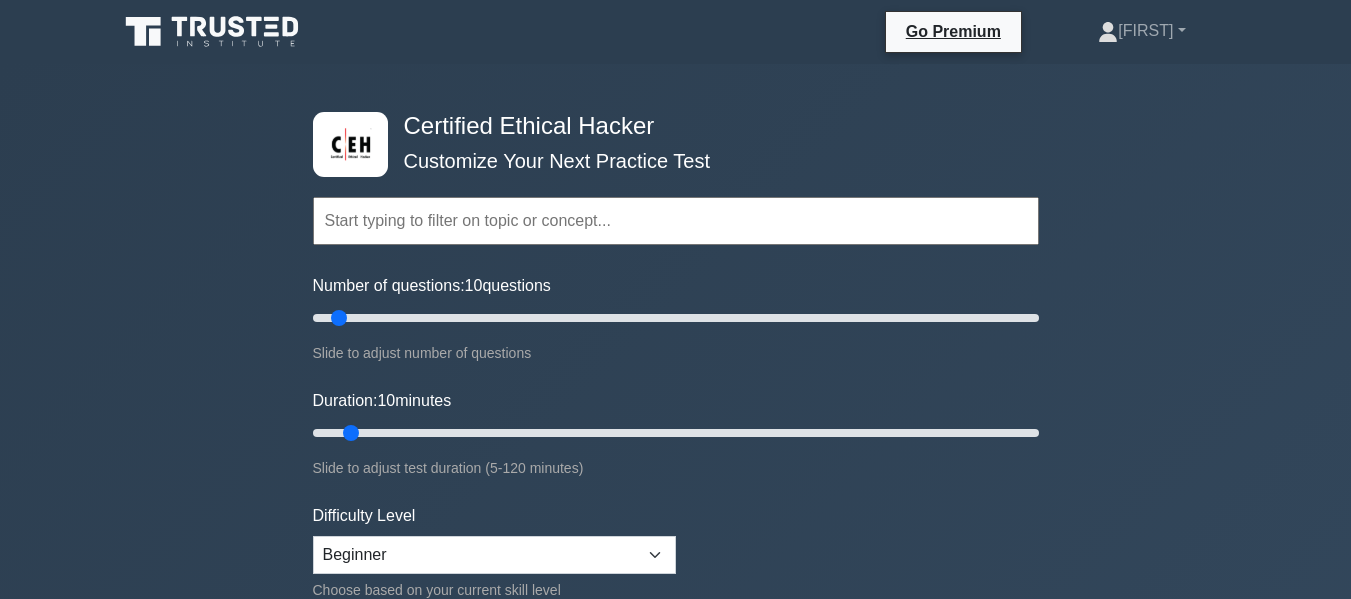 scroll, scrollTop: 0, scrollLeft: 0, axis: both 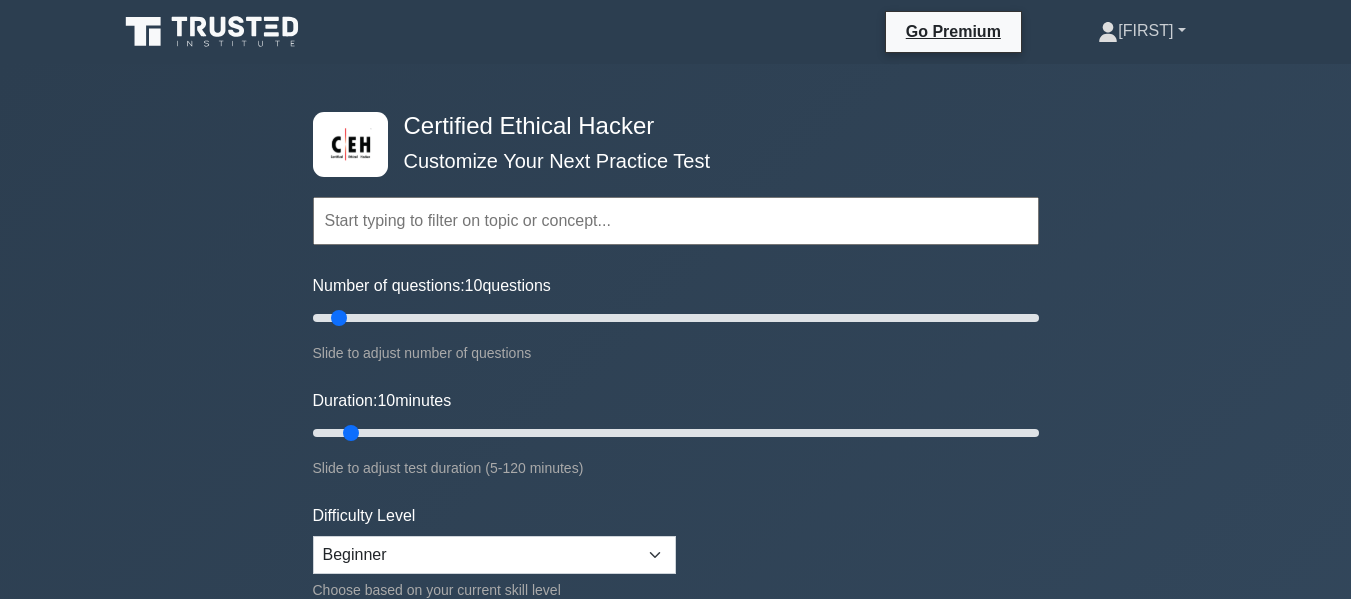 click on "[FIRST]" at bounding box center [1141, 31] 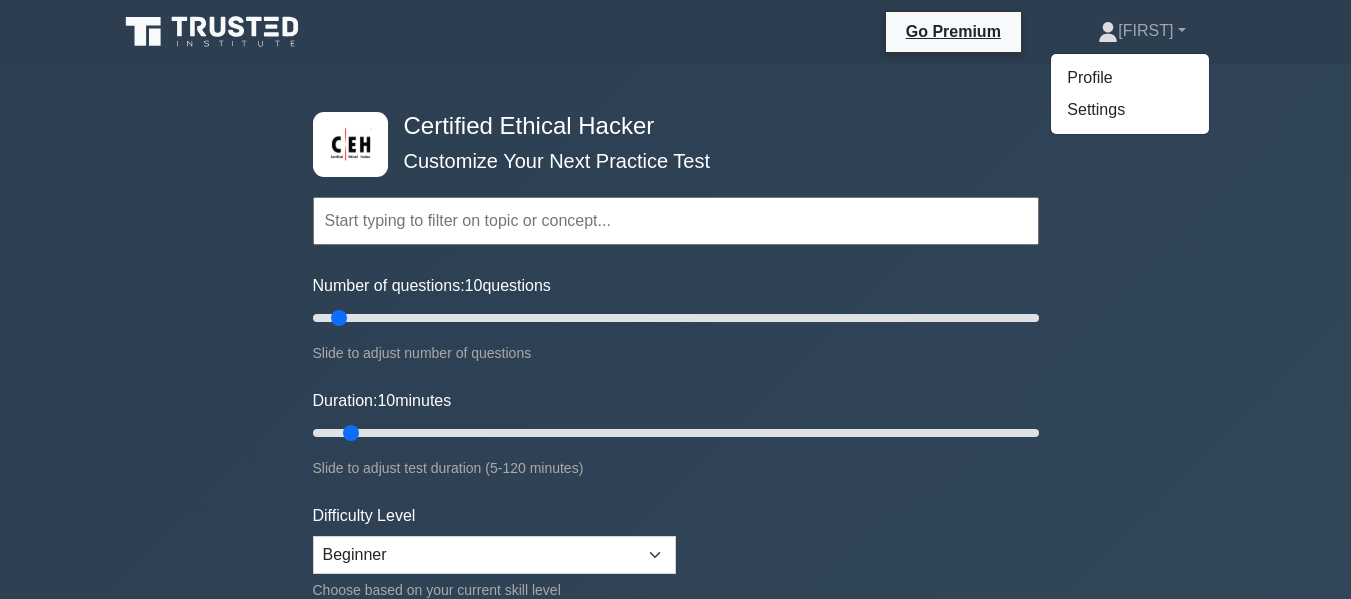 click on "Certified Ethical Hacker
Customize Your Next Practice Test
Topics
Introduction to Ethical Hacking
Footprinting and Reconnaissance
Scanning Networks
Enumeration
Vulnerability Analysis
System Hacking
Malware Threats
Sniffing" at bounding box center [676, 433] 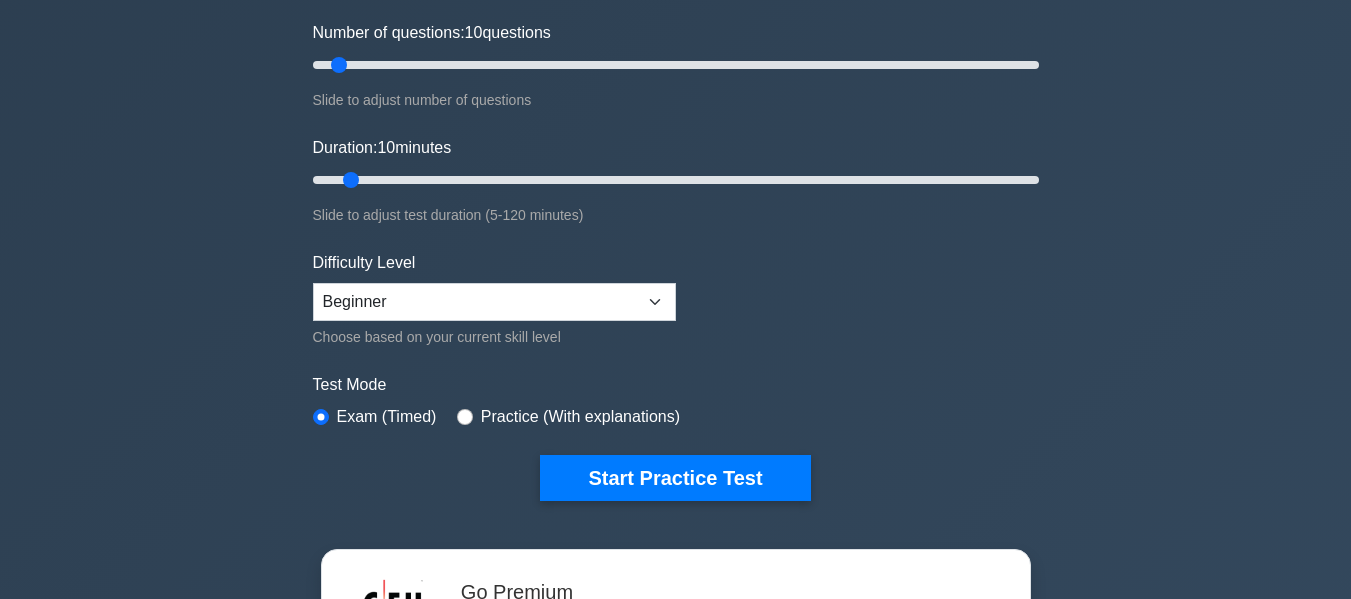 scroll, scrollTop: 271, scrollLeft: 0, axis: vertical 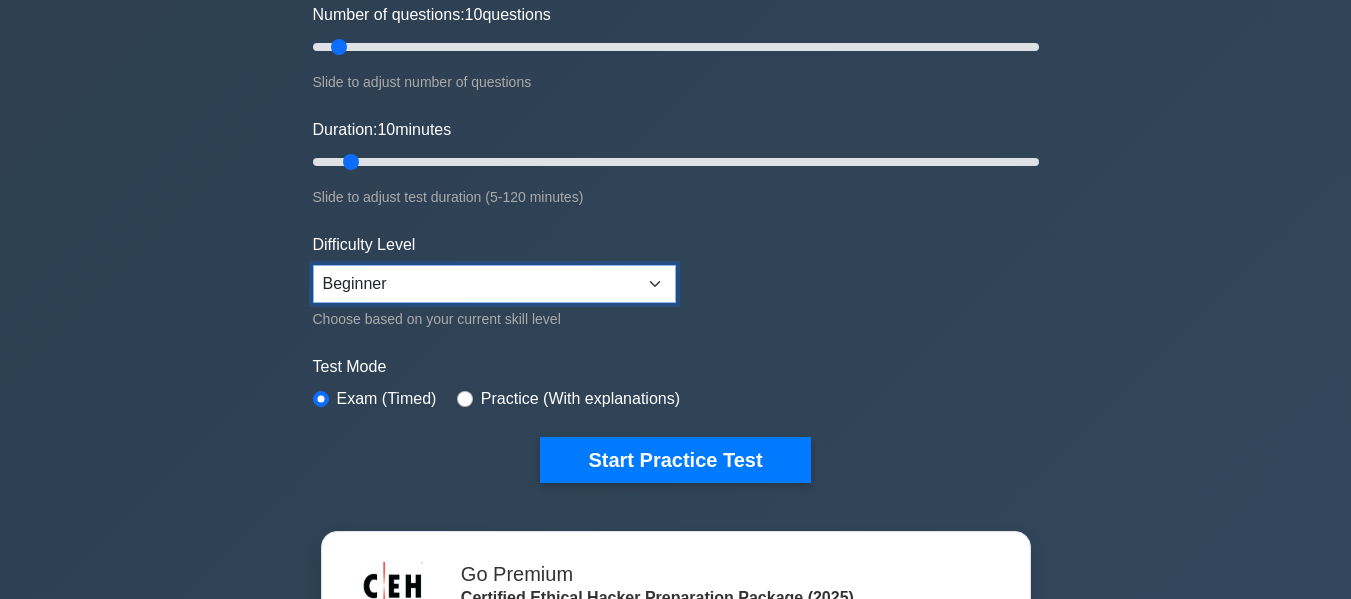 click on "Beginner
Intermediate
Expert" at bounding box center [494, 284] 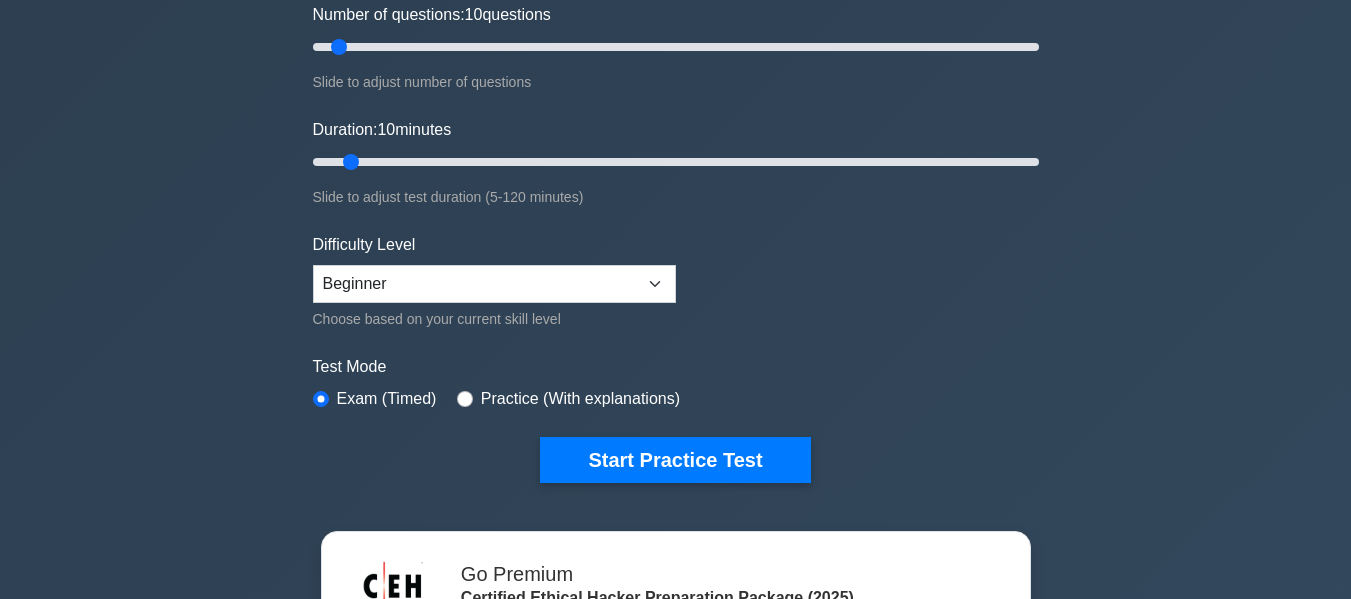 click on "Topics
Introduction to Ethical Hacking
Footprinting and Reconnaissance
Scanning Networks
Enumeration
Vulnerability Analysis
System Hacking
Malware Threats
Sniffing
Social Engineering" at bounding box center [676, 174] 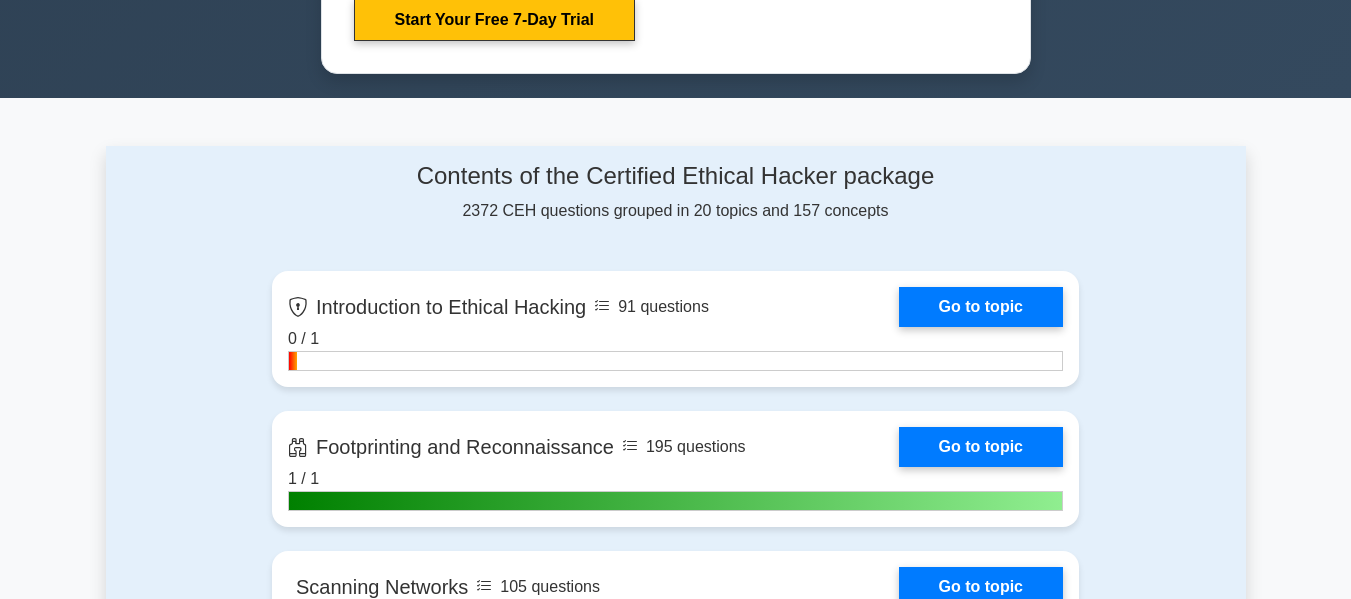 scroll, scrollTop: 1171, scrollLeft: 0, axis: vertical 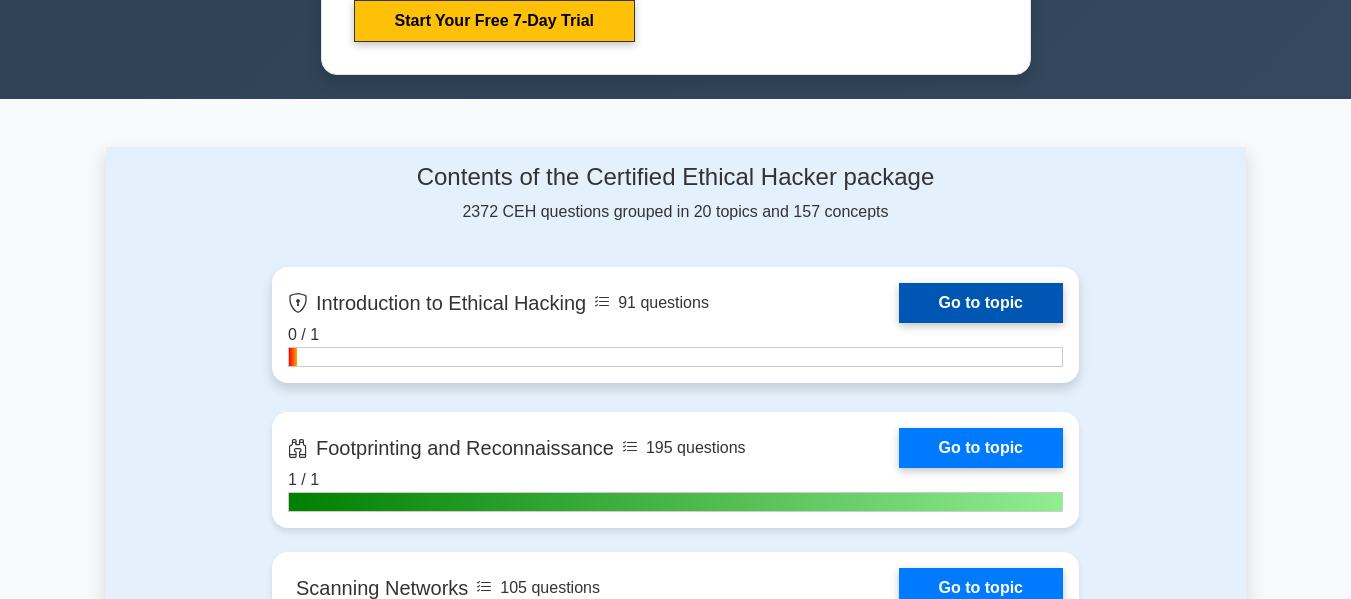 click on "Go to topic" at bounding box center [981, 303] 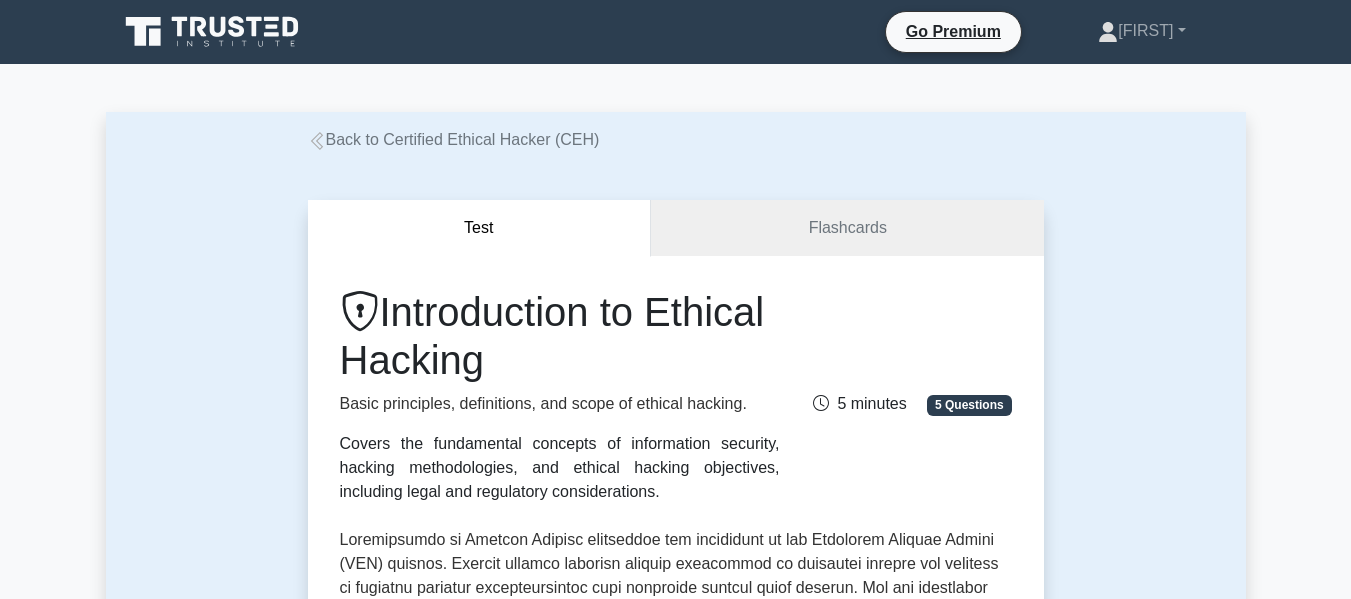 scroll, scrollTop: 0, scrollLeft: 0, axis: both 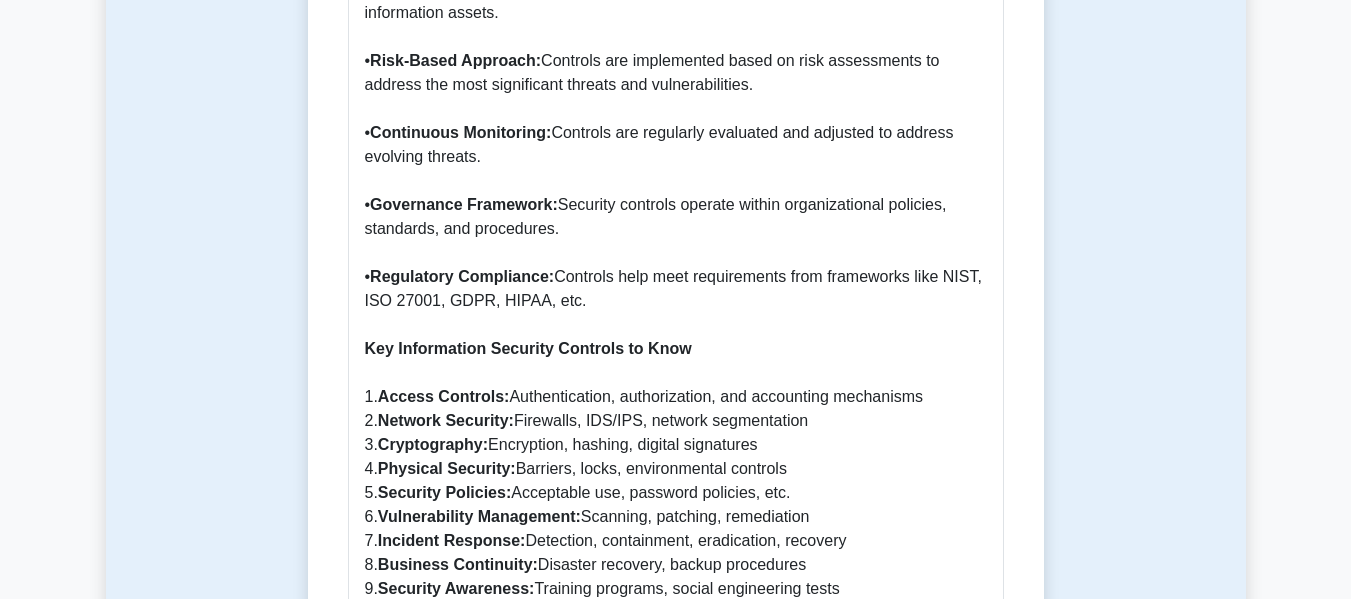 drag, startPoint x: 610, startPoint y: 494, endPoint x: 824, endPoint y: 496, distance: 214.00934 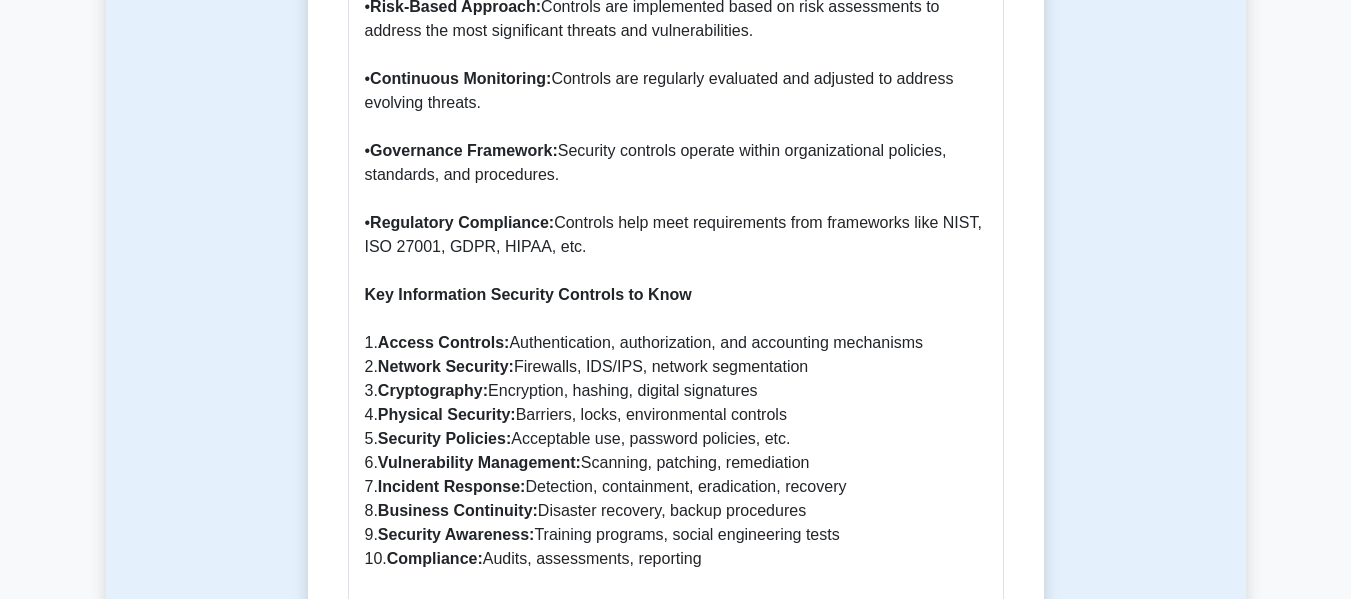 scroll, scrollTop: 2251, scrollLeft: 0, axis: vertical 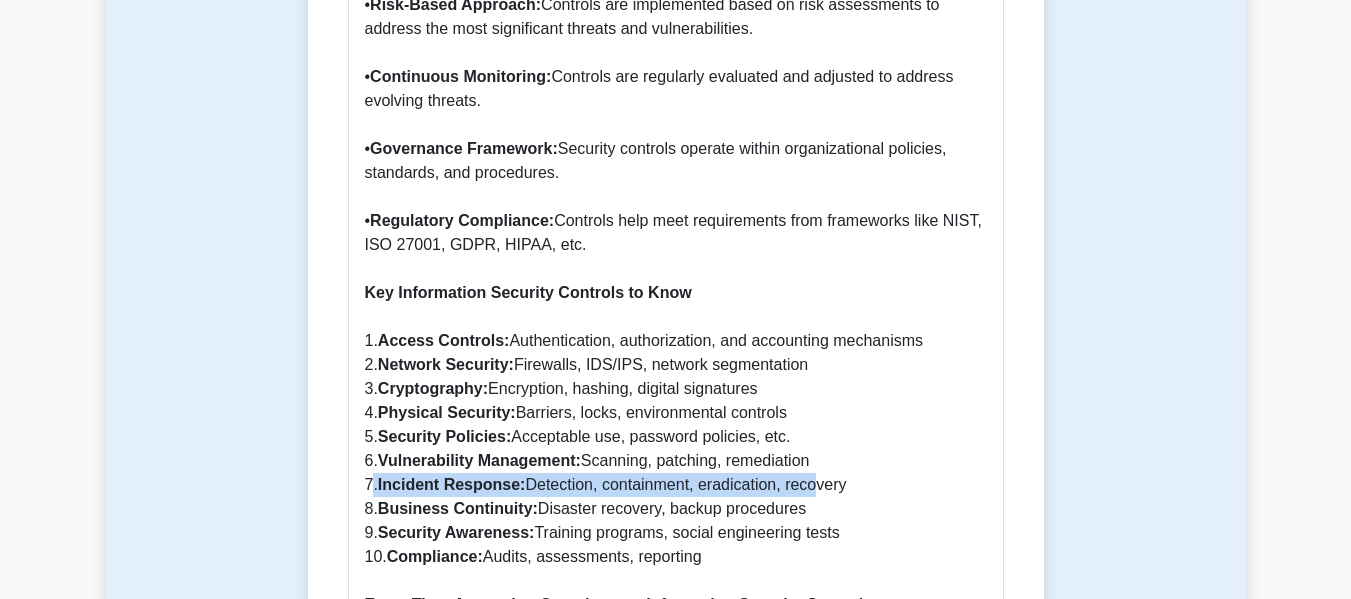drag, startPoint x: 812, startPoint y: 463, endPoint x: 370, endPoint y: 463, distance: 442 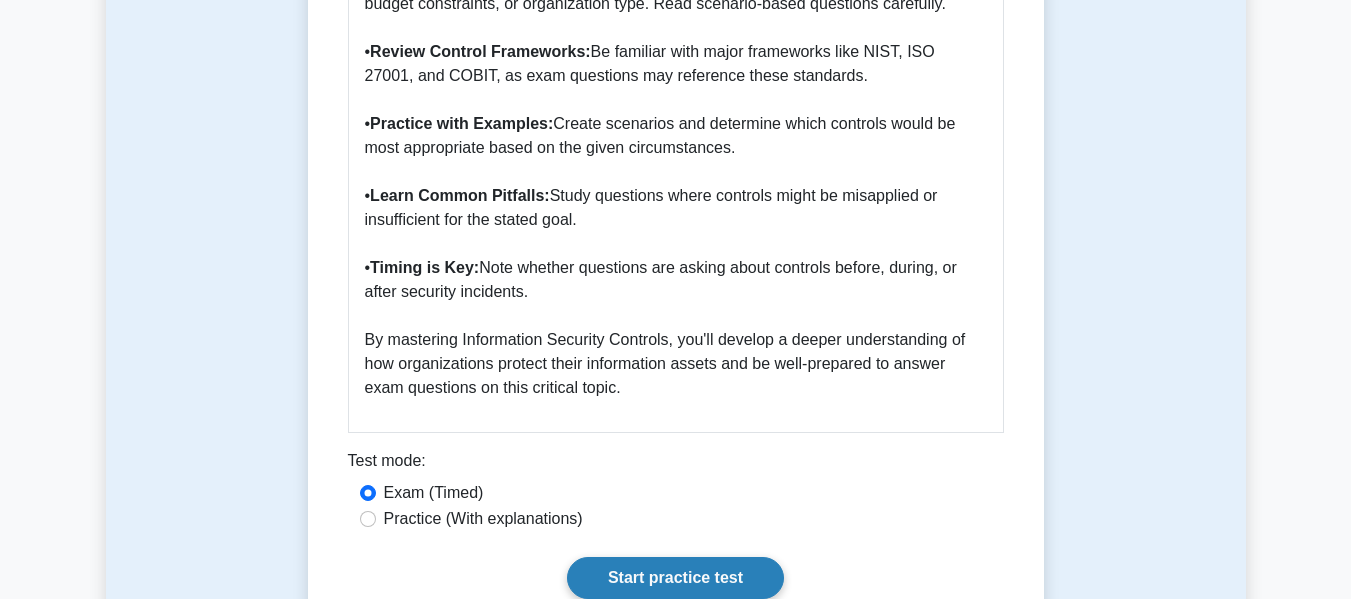 scroll, scrollTop: 3509, scrollLeft: 0, axis: vertical 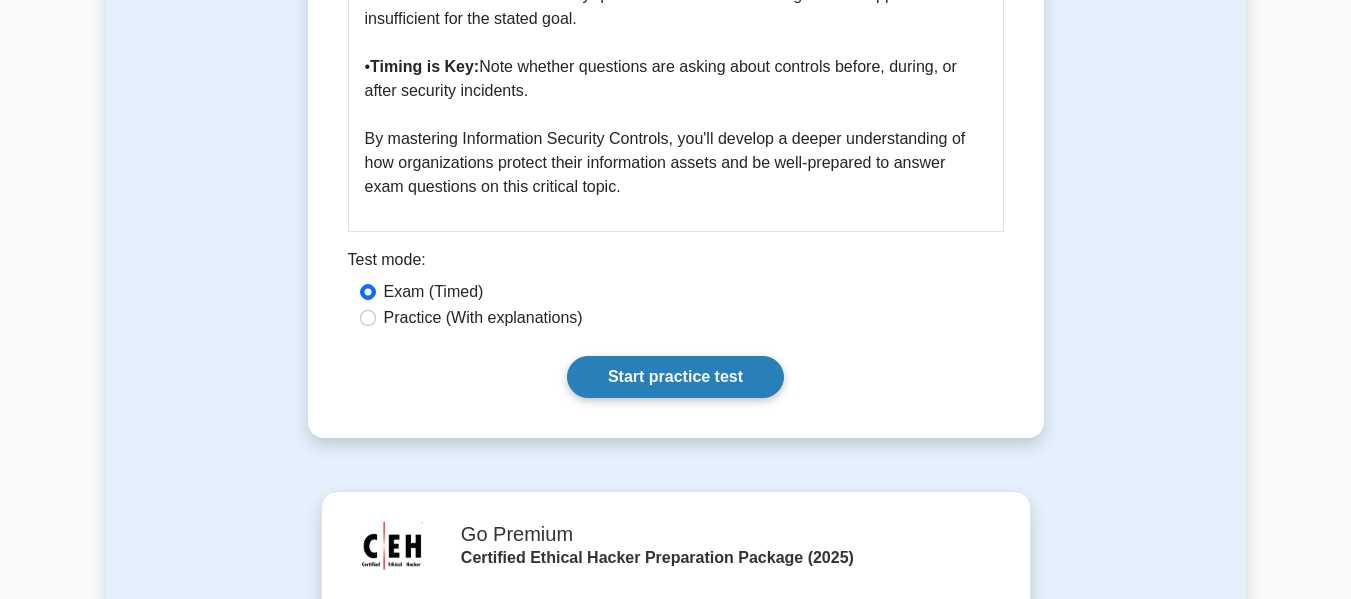 click on "Start practice test" at bounding box center (675, 377) 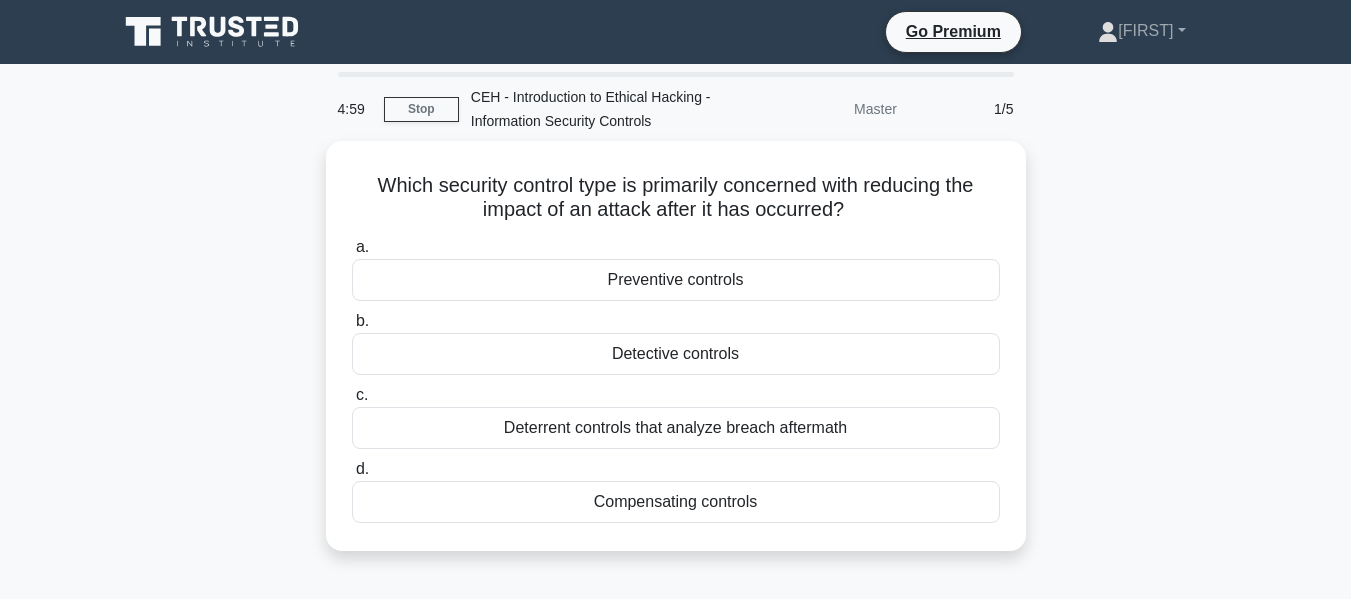 scroll, scrollTop: 0, scrollLeft: 0, axis: both 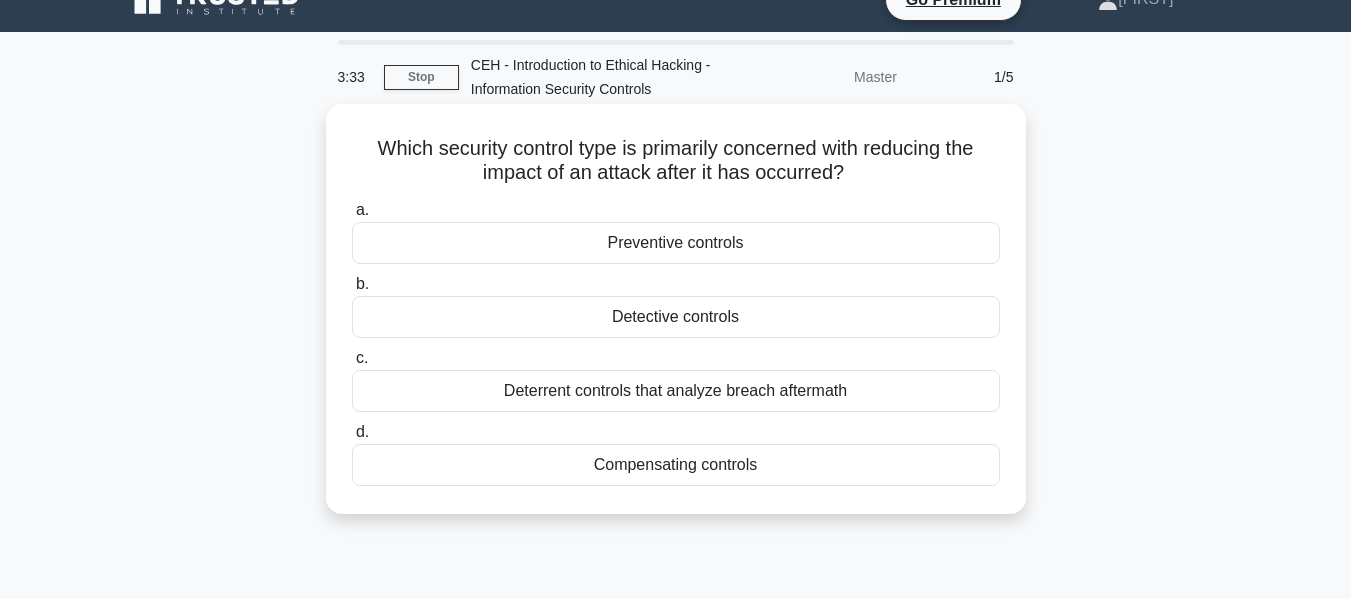 click on "Detective controls" at bounding box center [676, 317] 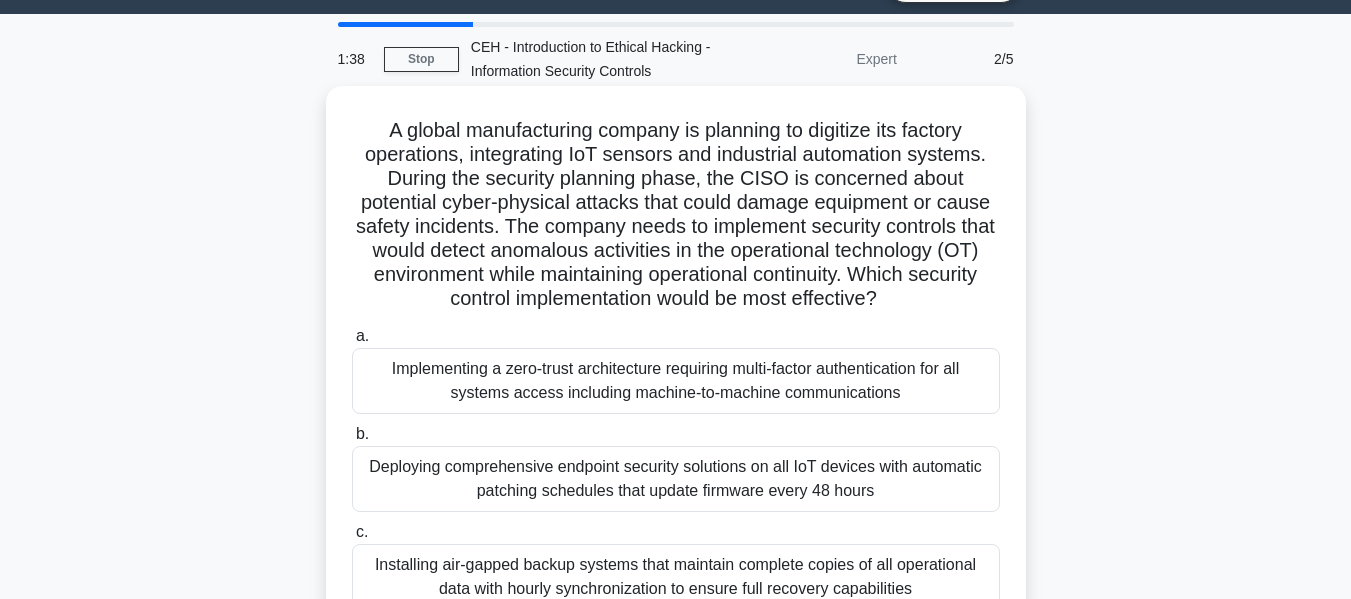 scroll, scrollTop: 58, scrollLeft: 0, axis: vertical 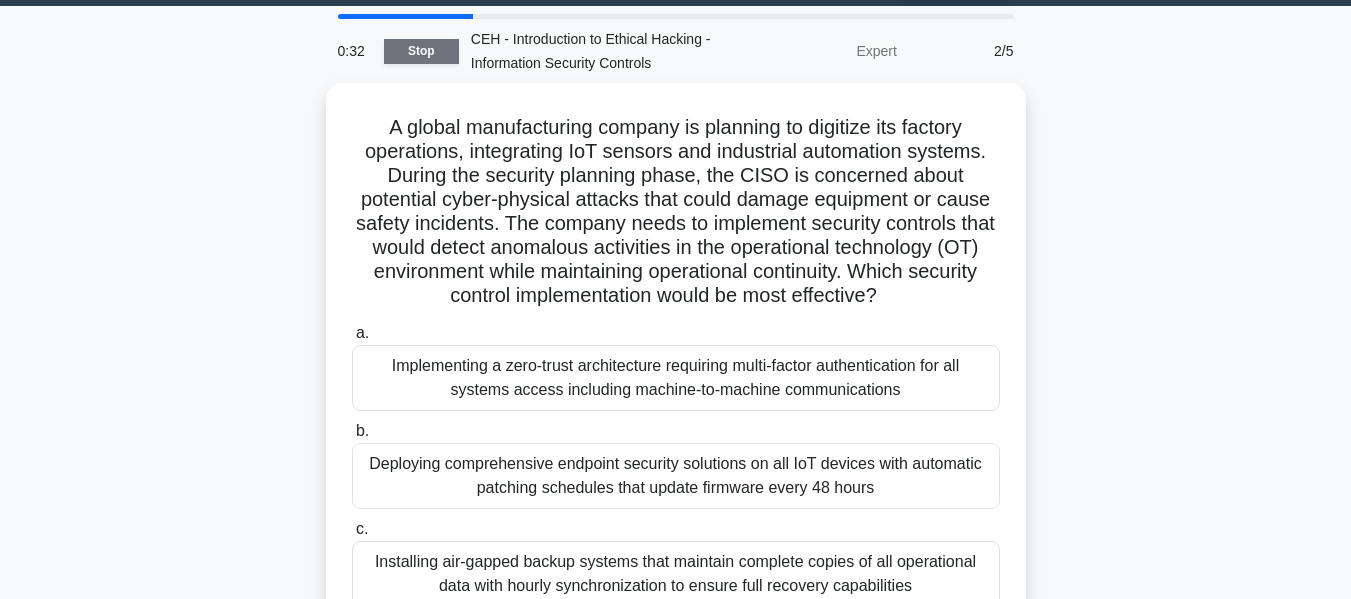 click on "Stop" at bounding box center [421, 51] 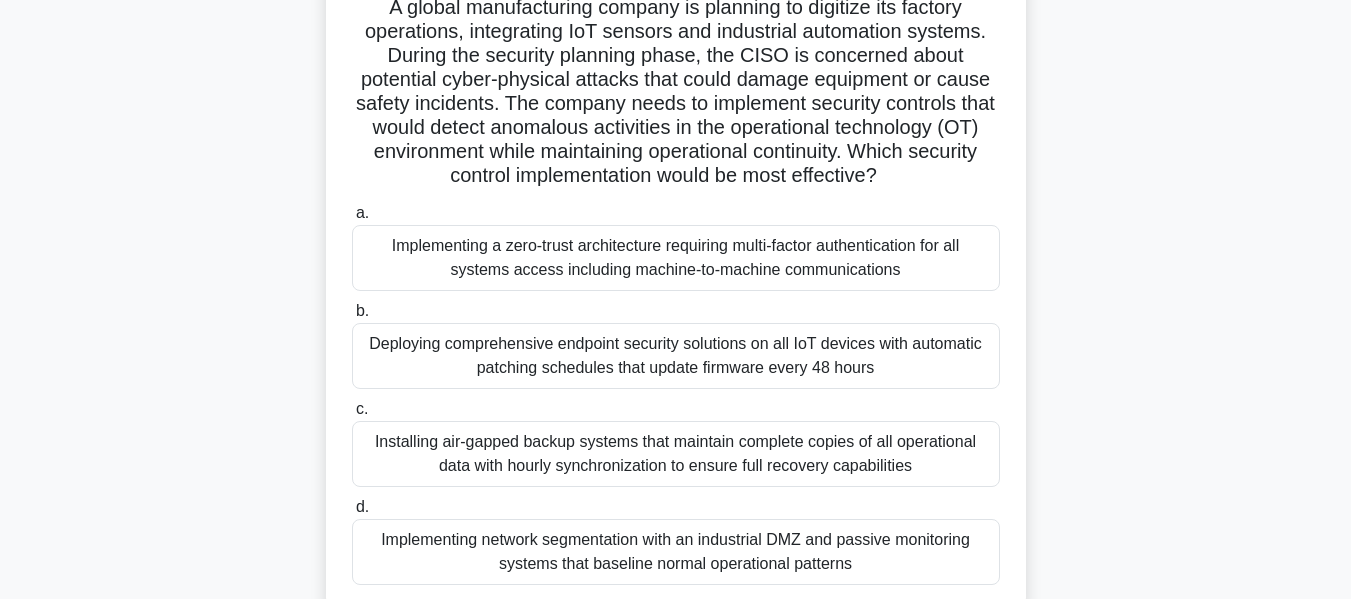 scroll, scrollTop: 230, scrollLeft: 0, axis: vertical 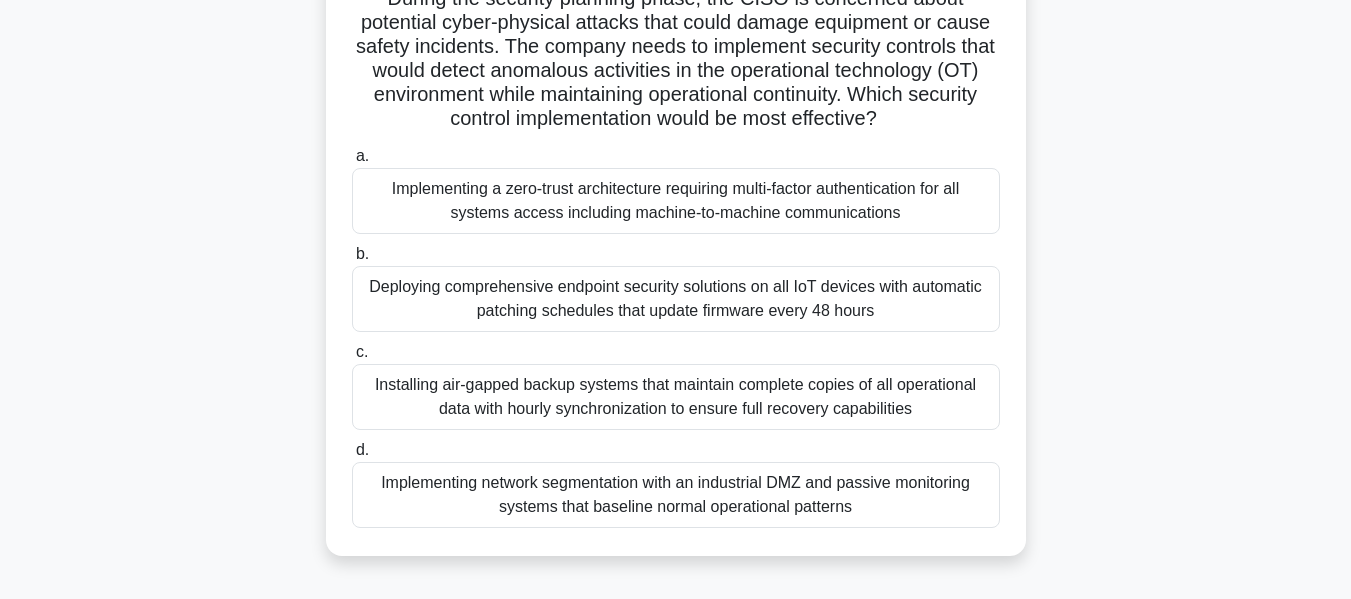 click on "Implementing a zero-trust architecture requiring multi-factor authentication for all systems access including machine-to-machine communications" at bounding box center [676, 201] 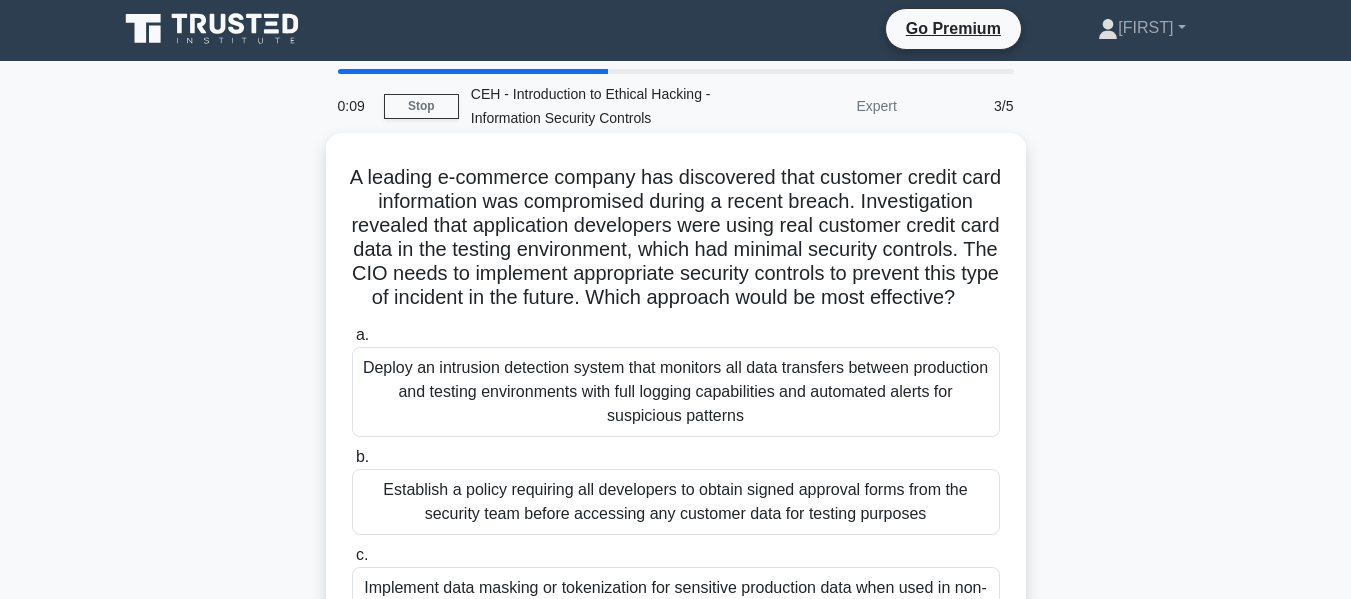 scroll, scrollTop: 0, scrollLeft: 0, axis: both 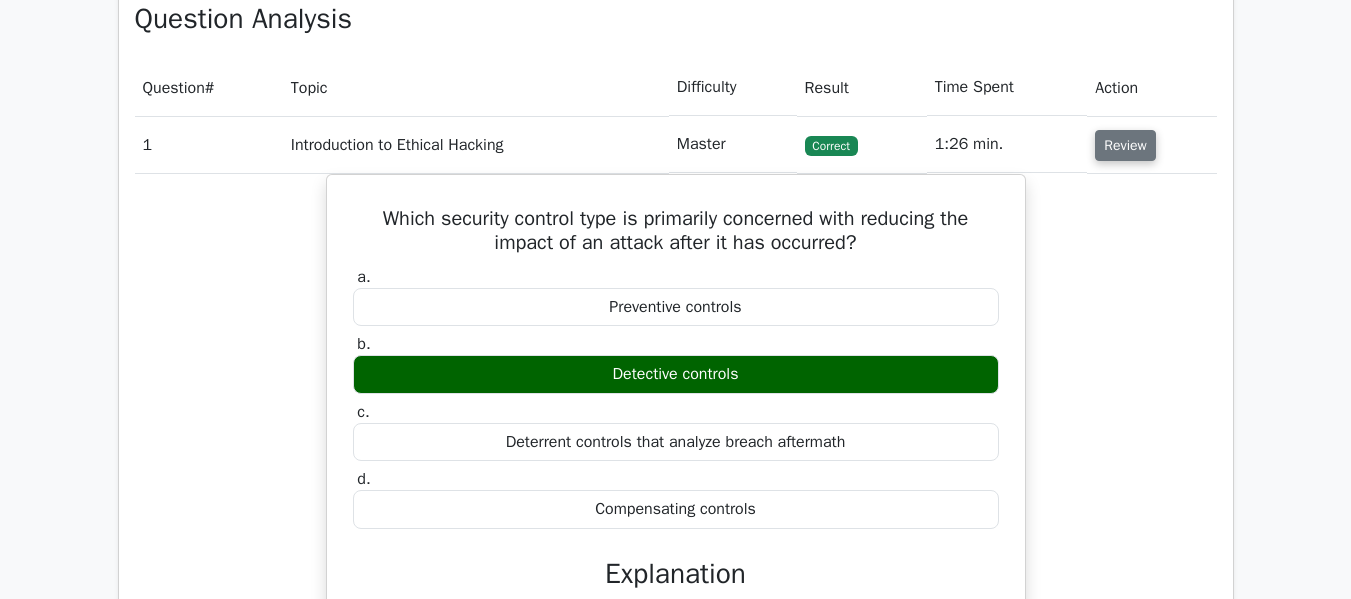 click on "Review" at bounding box center (1125, 145) 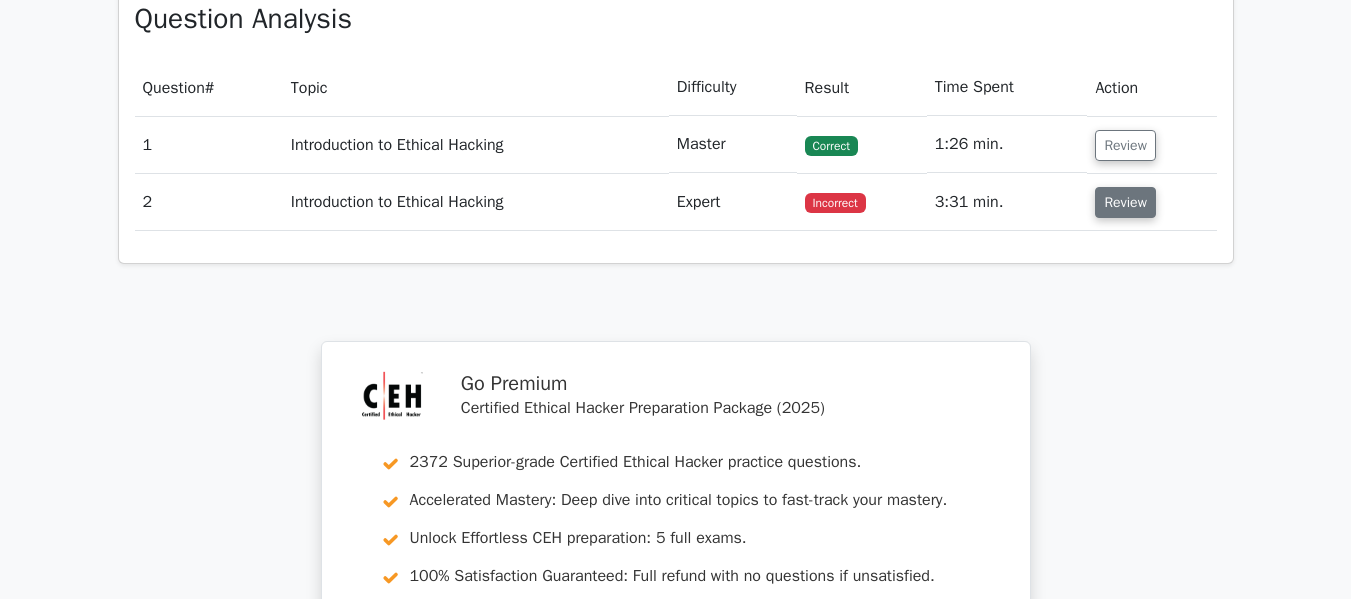 click on "Review" at bounding box center [1125, 202] 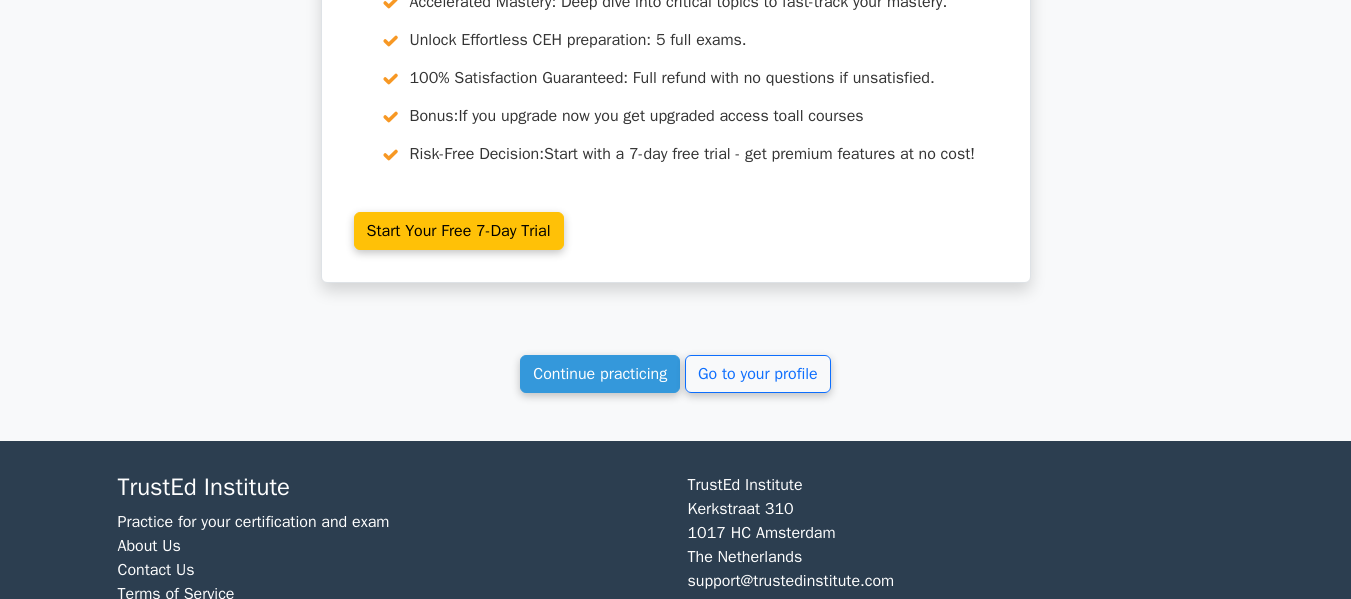 scroll, scrollTop: 3178, scrollLeft: 0, axis: vertical 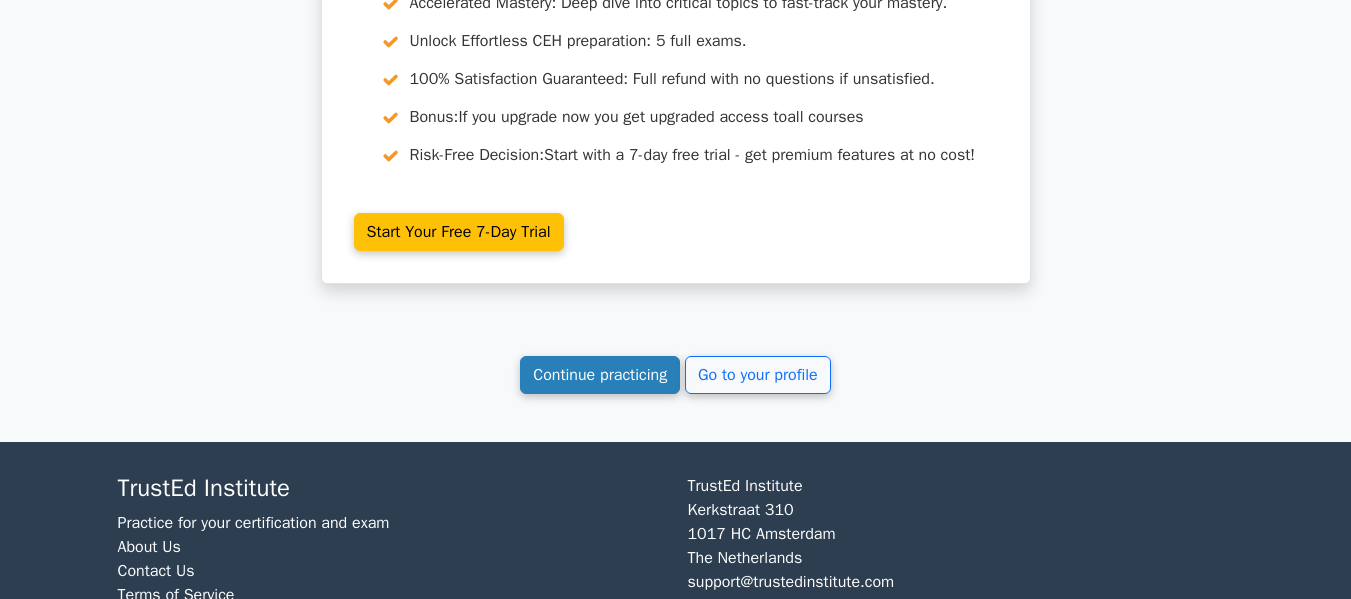 click on "Continue practicing" at bounding box center (600, 375) 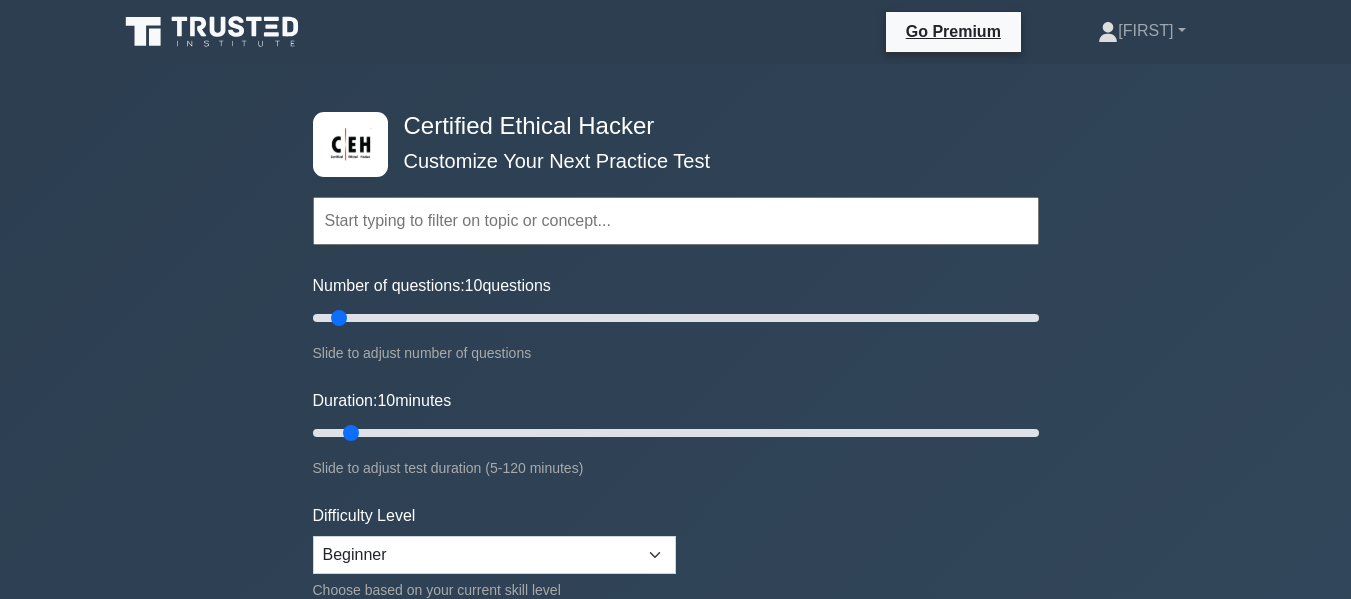 scroll, scrollTop: 0, scrollLeft: 0, axis: both 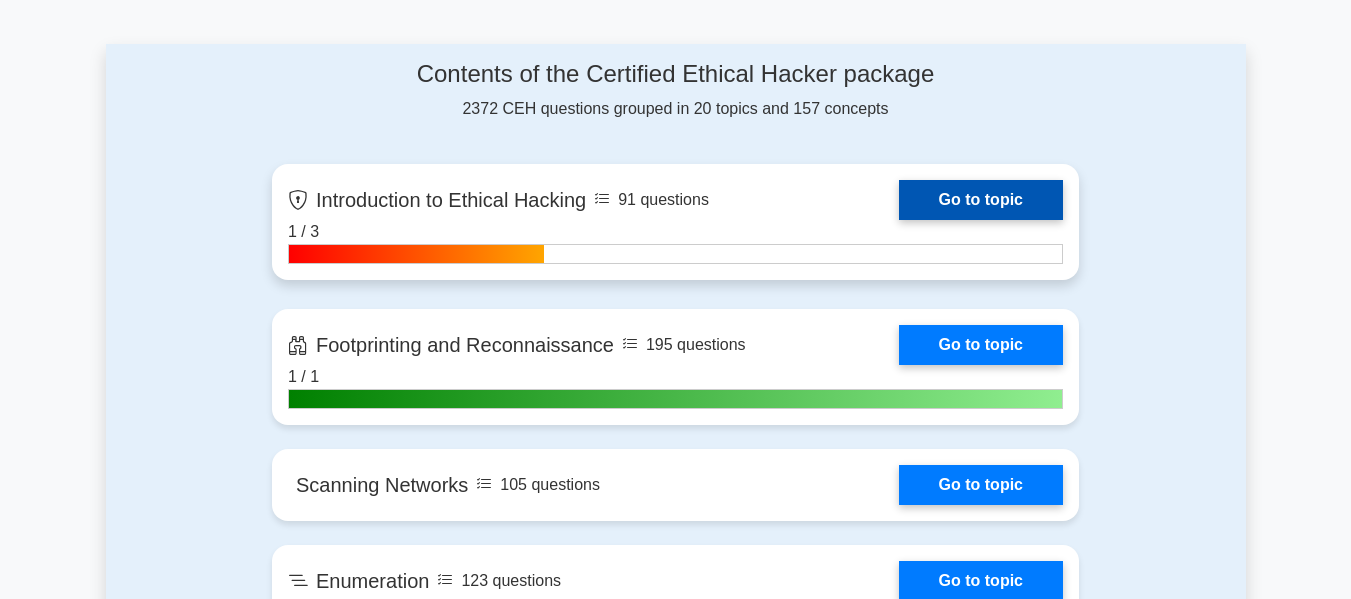 click on "Go to topic" at bounding box center [981, 200] 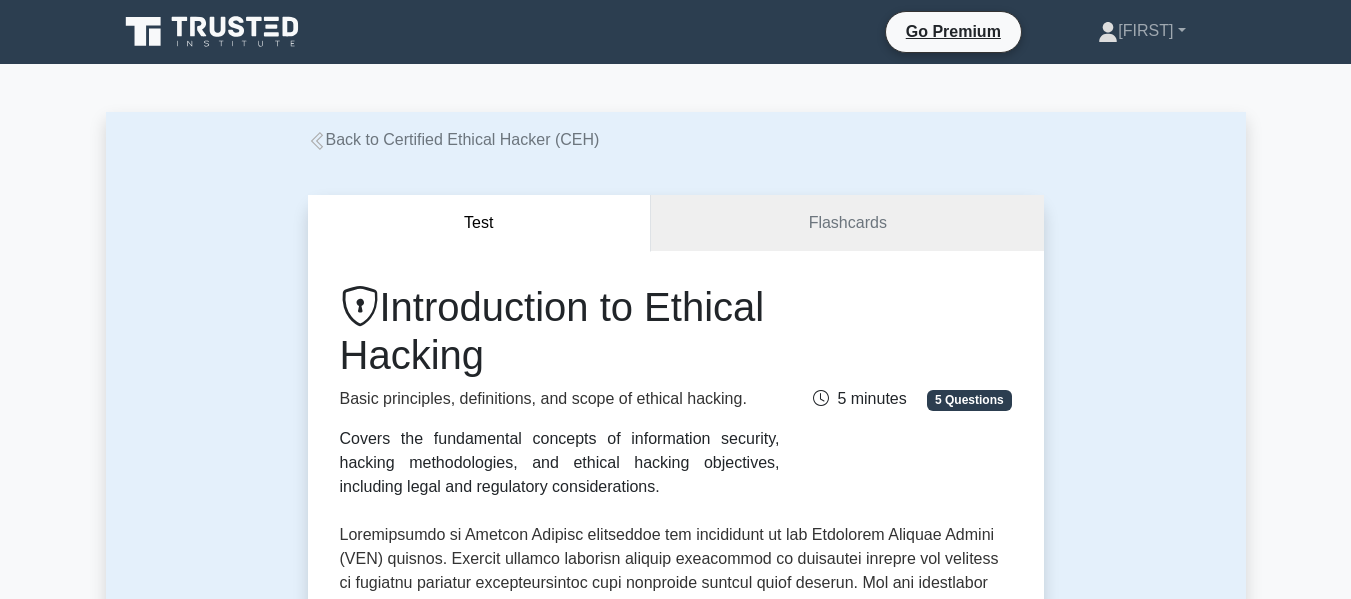 scroll, scrollTop: 0, scrollLeft: 0, axis: both 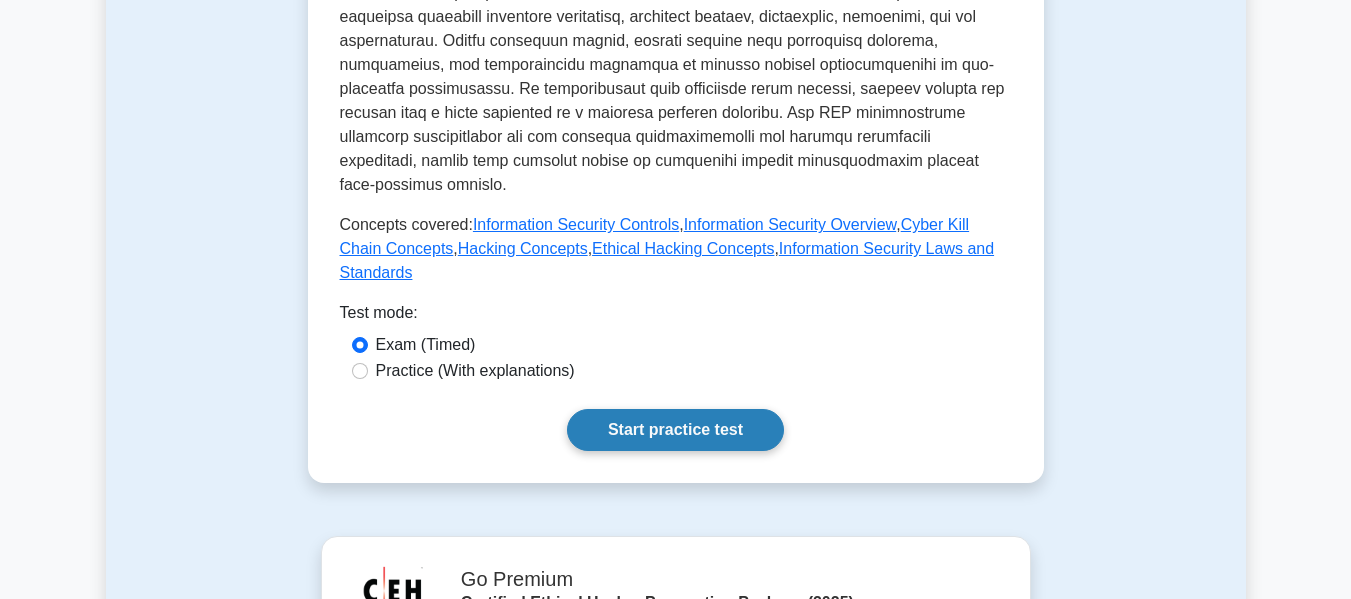 click on "Start practice test" at bounding box center (675, 430) 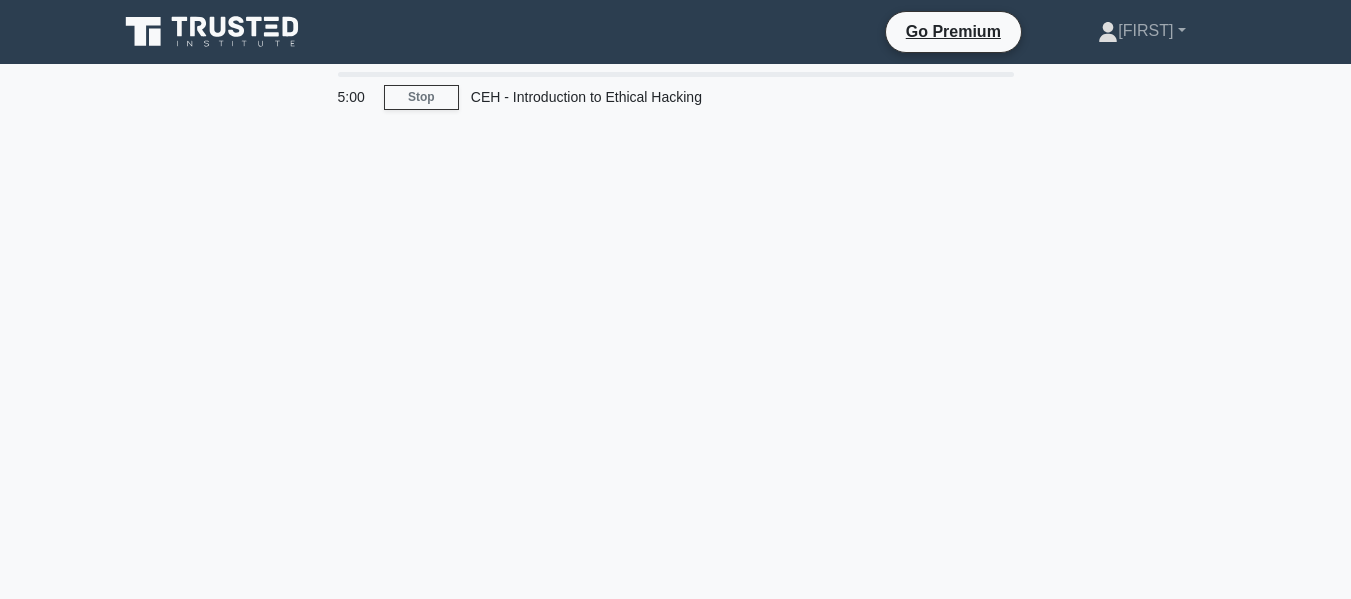scroll, scrollTop: 0, scrollLeft: 0, axis: both 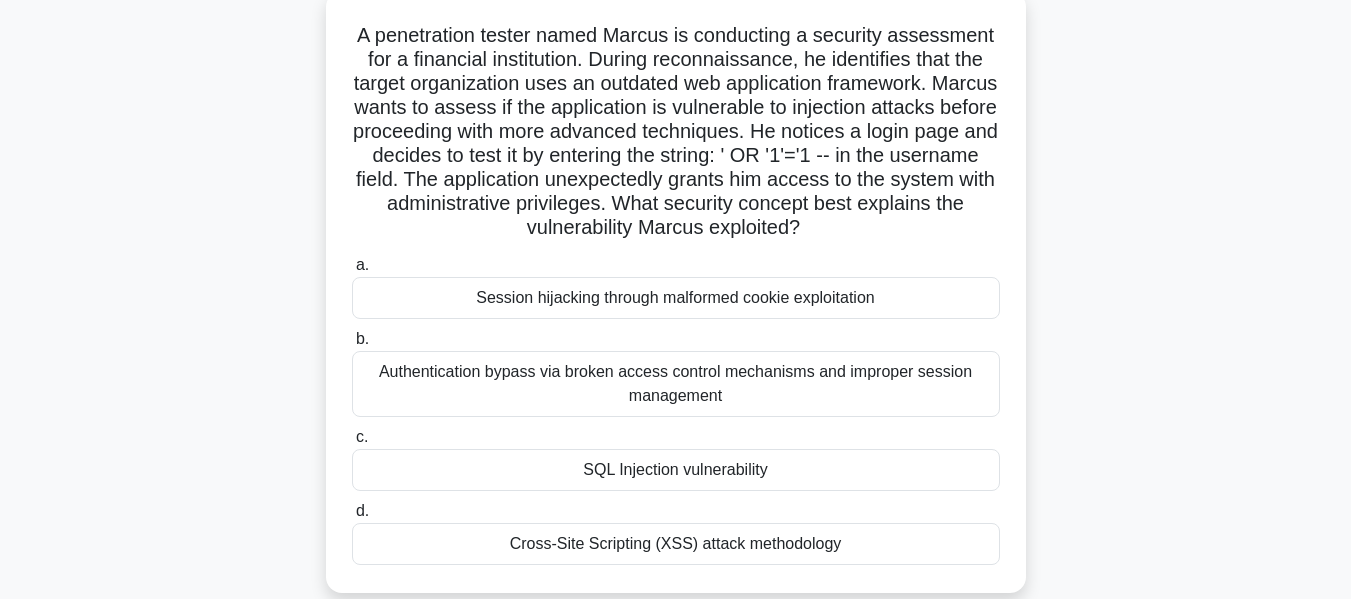 click on "SQL Injection vulnerability" at bounding box center [676, 470] 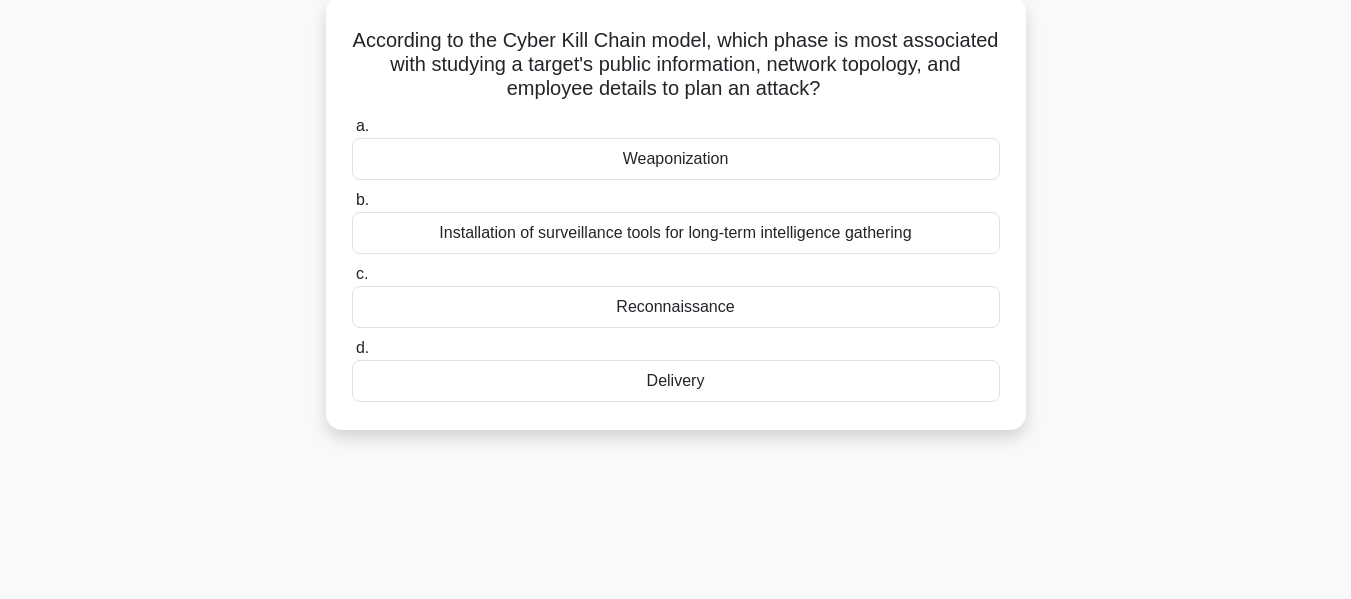 scroll, scrollTop: 0, scrollLeft: 0, axis: both 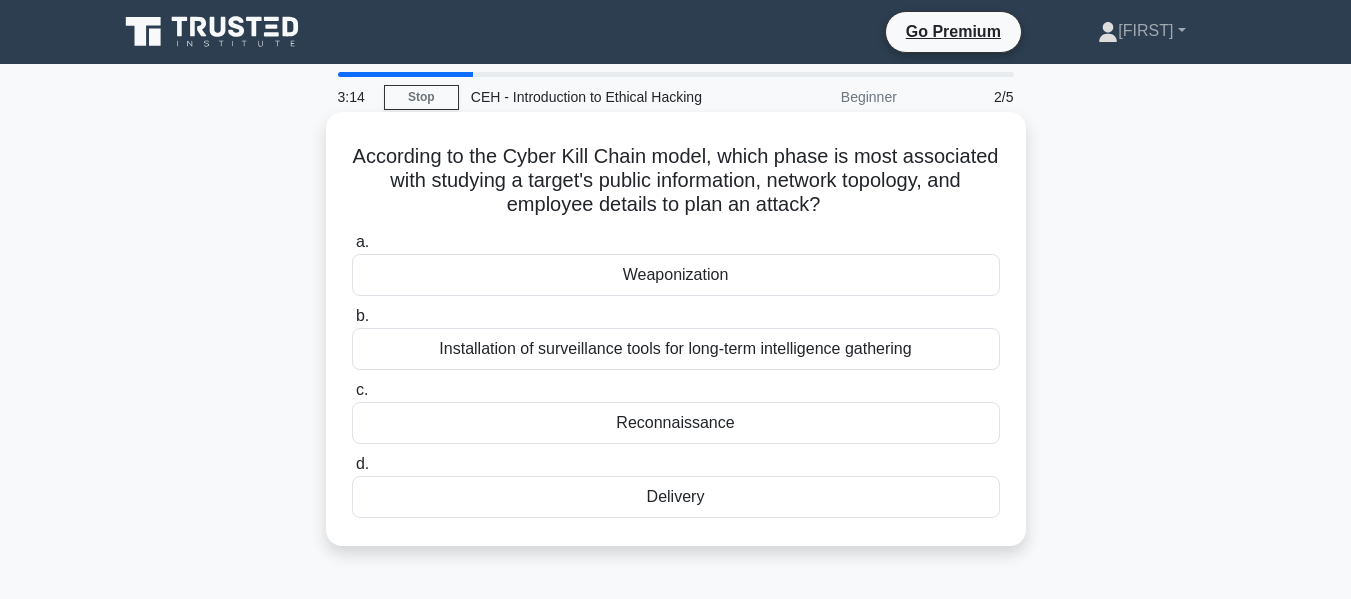 click on "Reconnaissance" at bounding box center (676, 423) 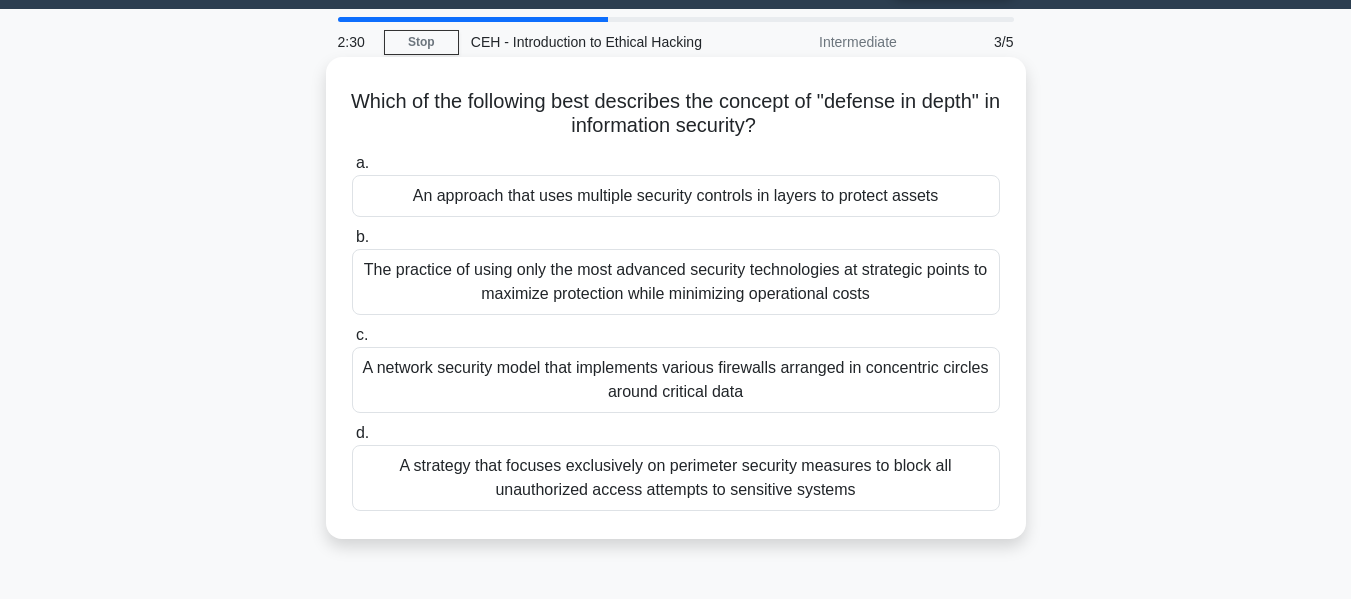 scroll, scrollTop: 54, scrollLeft: 0, axis: vertical 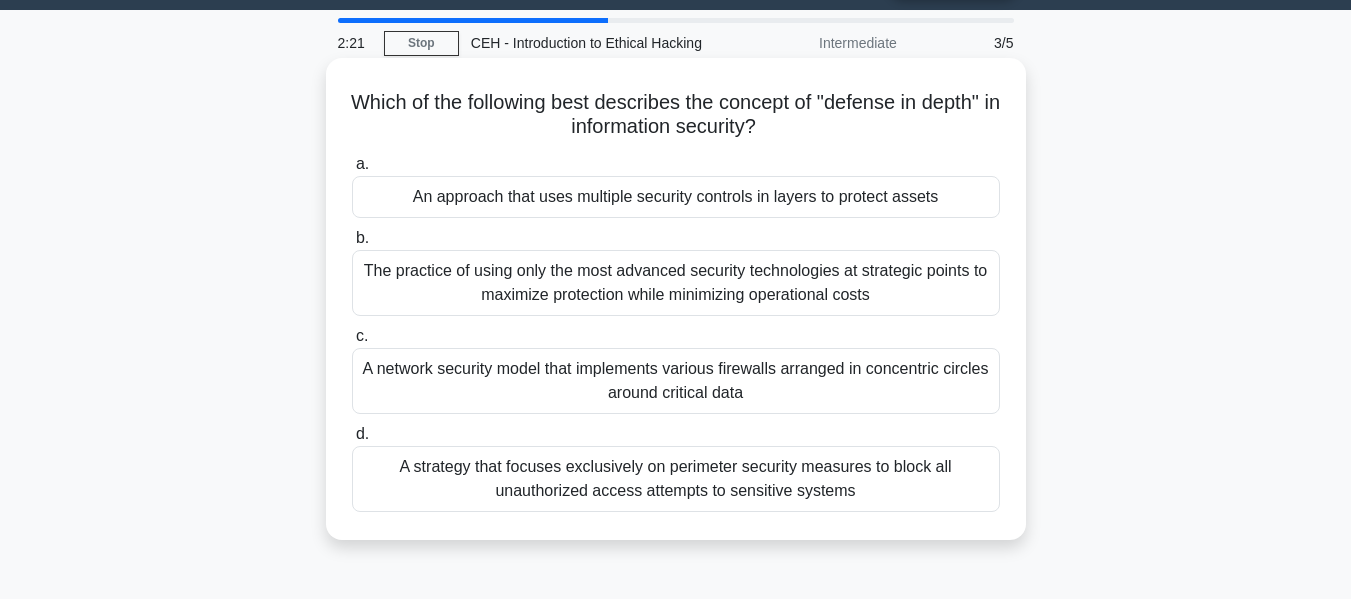click on "An approach that uses multiple security controls in layers to protect assets" at bounding box center [676, 197] 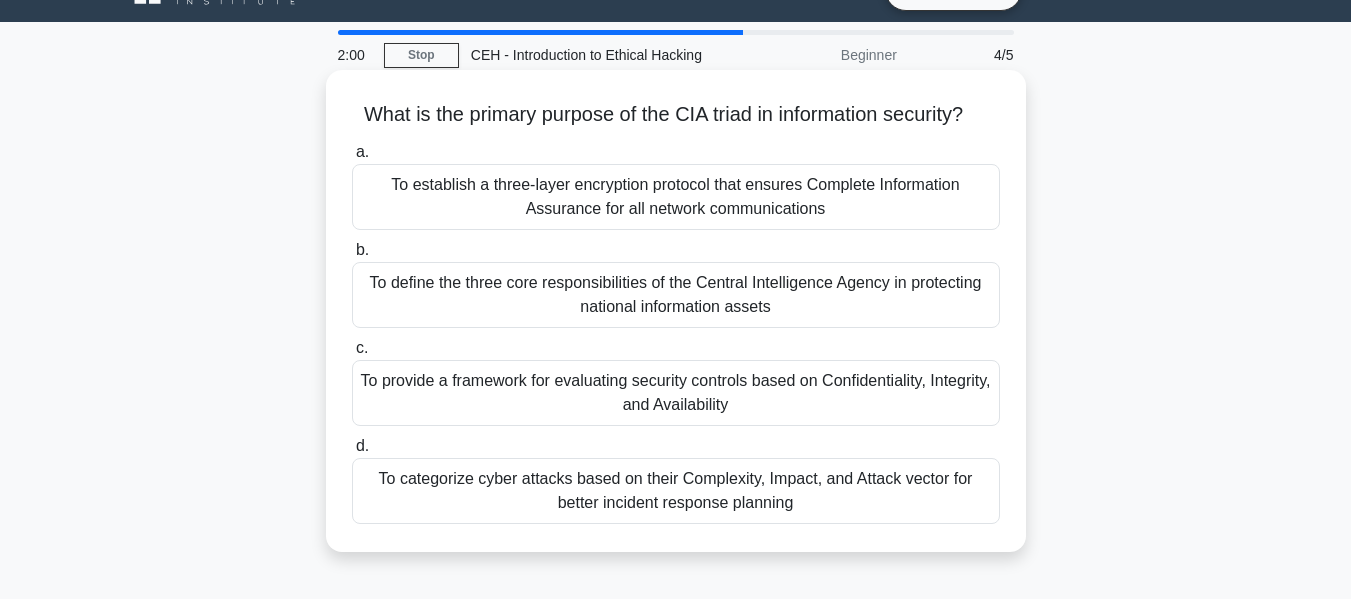 scroll, scrollTop: 43, scrollLeft: 0, axis: vertical 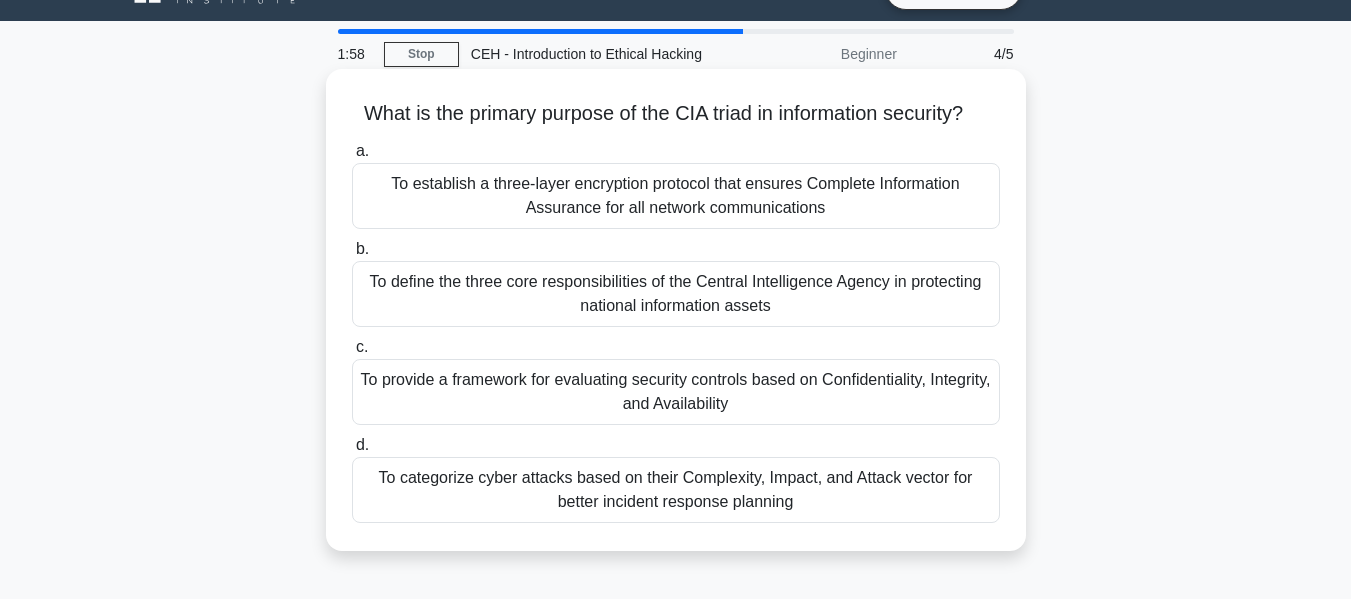 click on "To provide a framework for evaluating security controls based on Confidentiality, Integrity, and Availability" at bounding box center (676, 392) 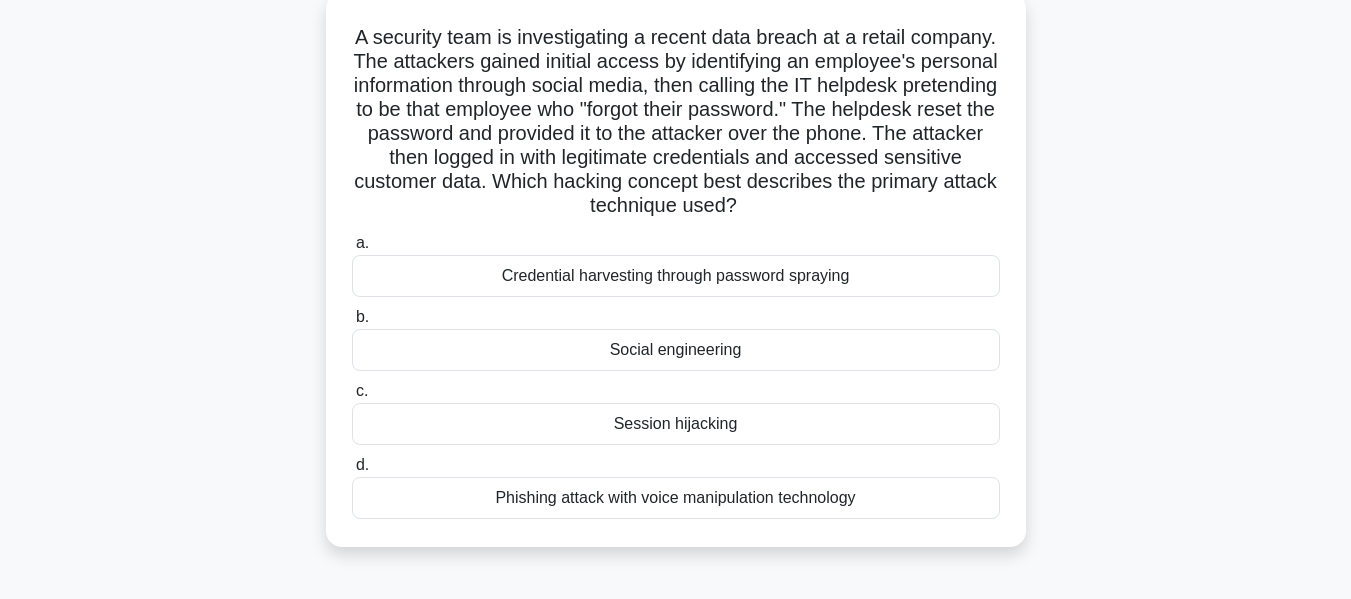 scroll, scrollTop: 120, scrollLeft: 0, axis: vertical 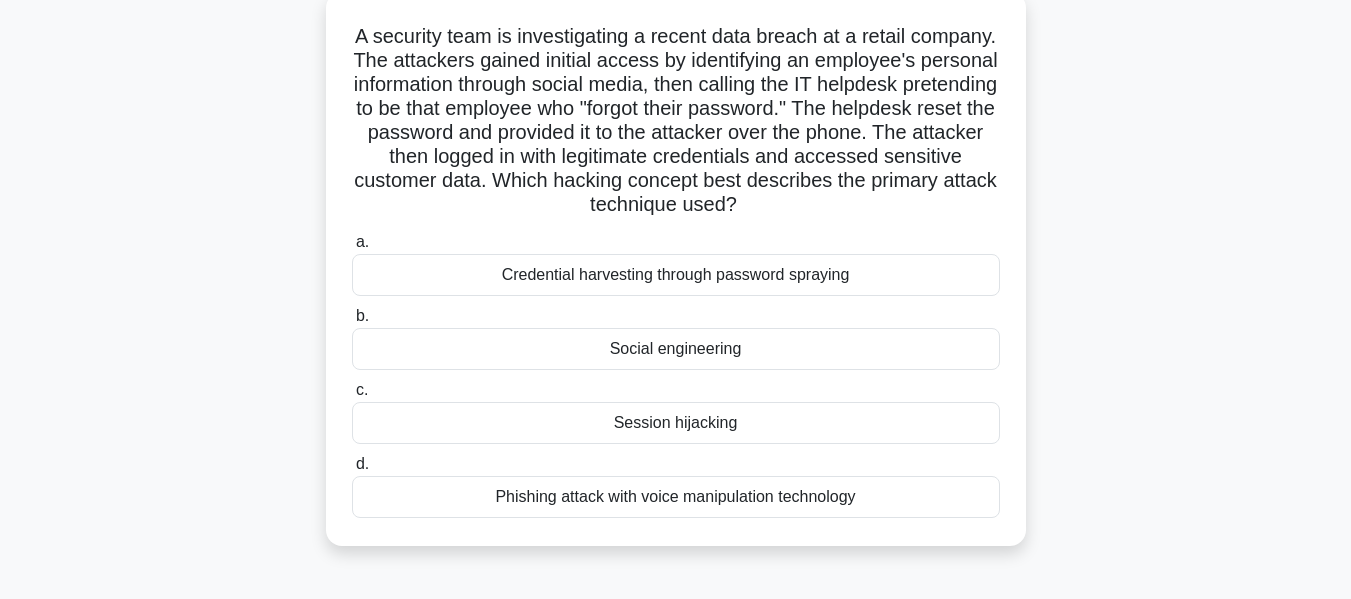 click on "Phishing attack with voice manipulation technology" at bounding box center [676, 497] 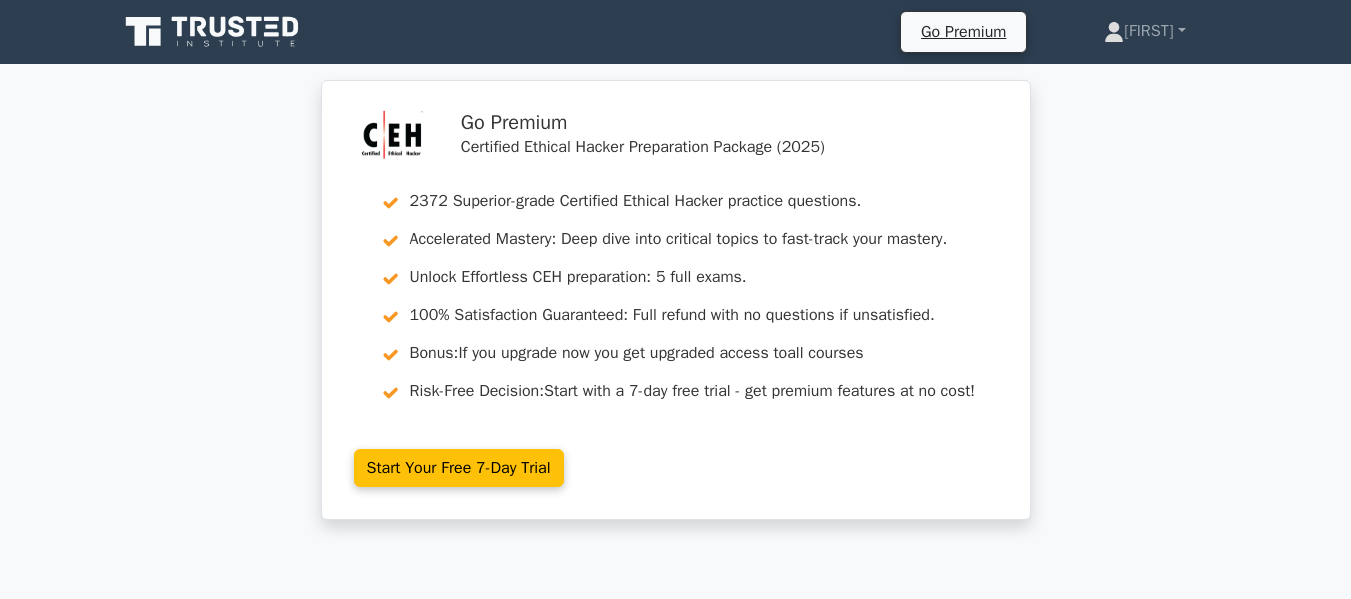 scroll, scrollTop: 0, scrollLeft: 0, axis: both 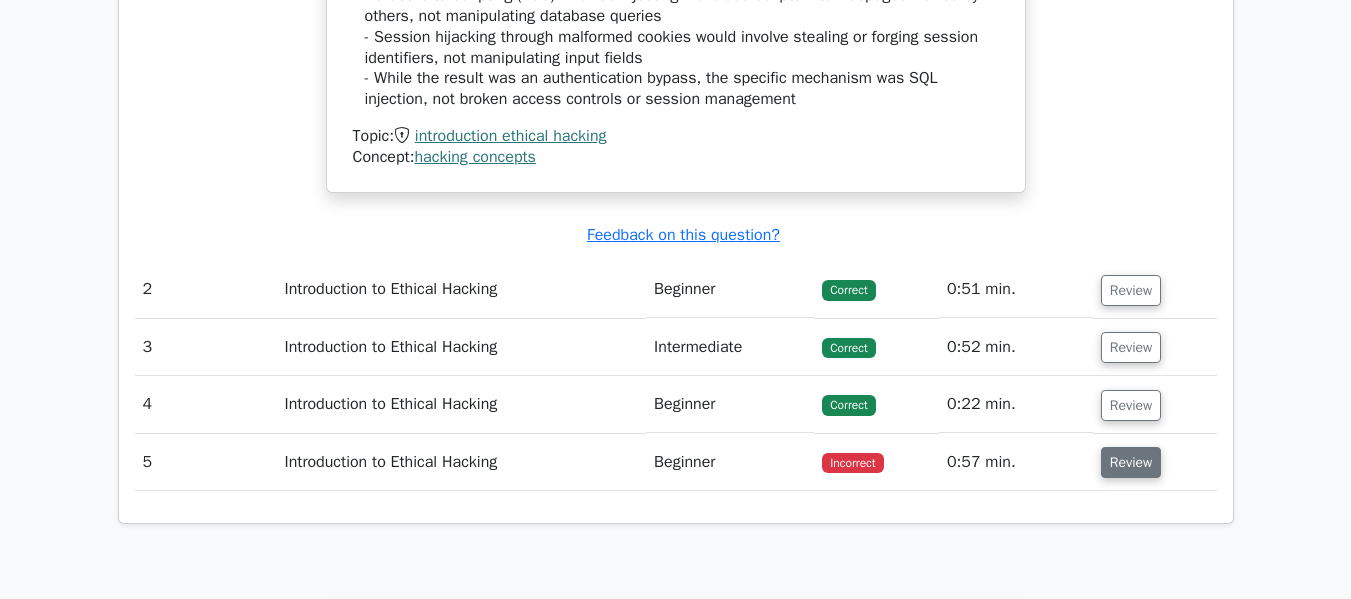 click on "Review" at bounding box center (1131, 462) 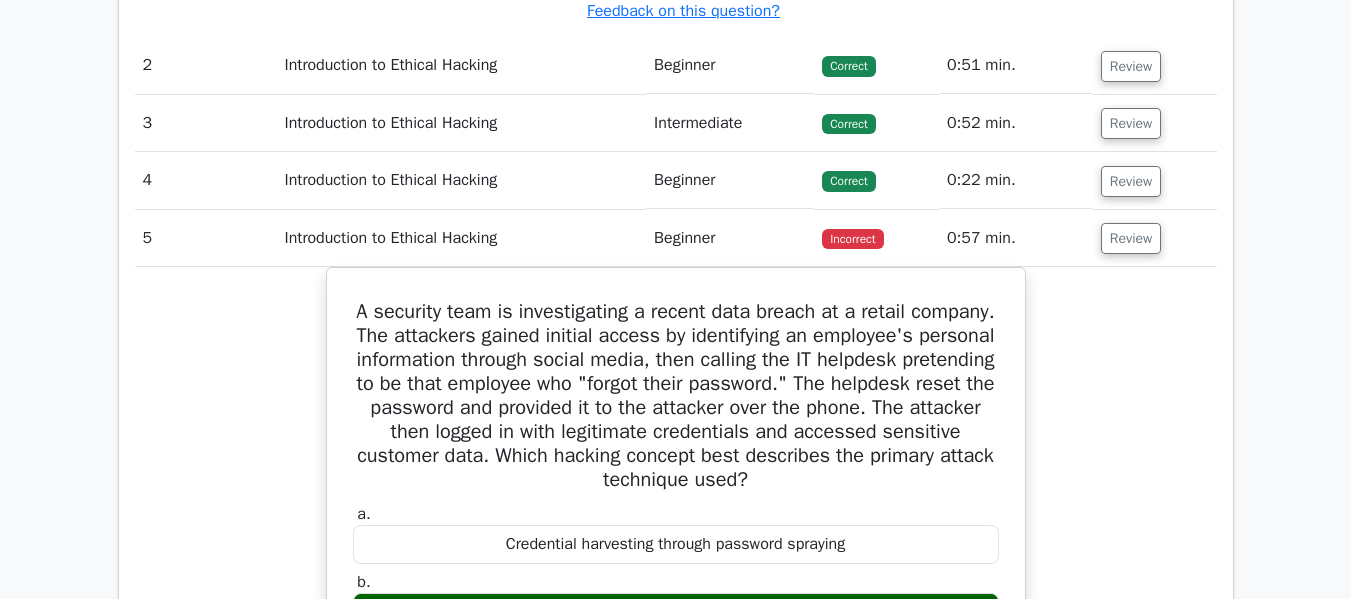scroll, scrollTop: 2840, scrollLeft: 0, axis: vertical 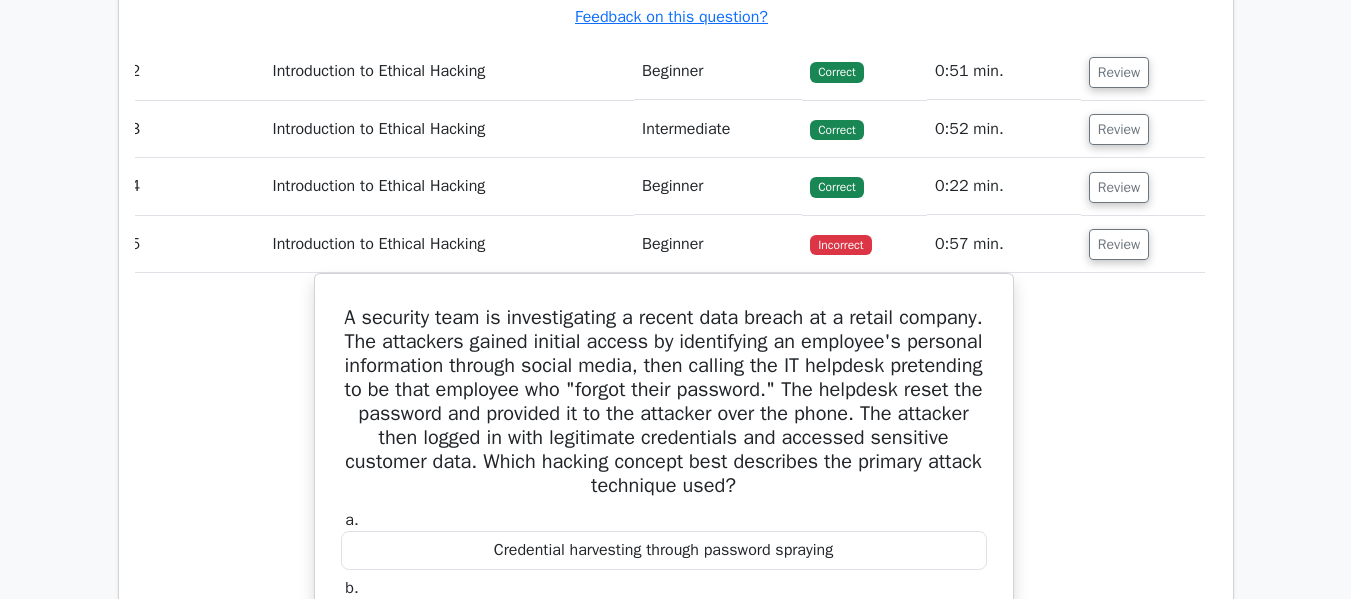 click on "Go Premium
Certified Ethical Hacker Preparation Package (2025)
2372 Superior-grade  Certified Ethical Hacker practice questions.
Accelerated Mastery: Deep dive into critical topics to fast-track your mastery.
Unlock Effortless CEH preparation: 5 full exams.
100% Satisfaction Guaranteed: Full refund with no questions if unsatisfied.
Bonus:  If you upgrade now you get upgraded access to  all courses Risk-Free Decision:
#" at bounding box center [675, -266] 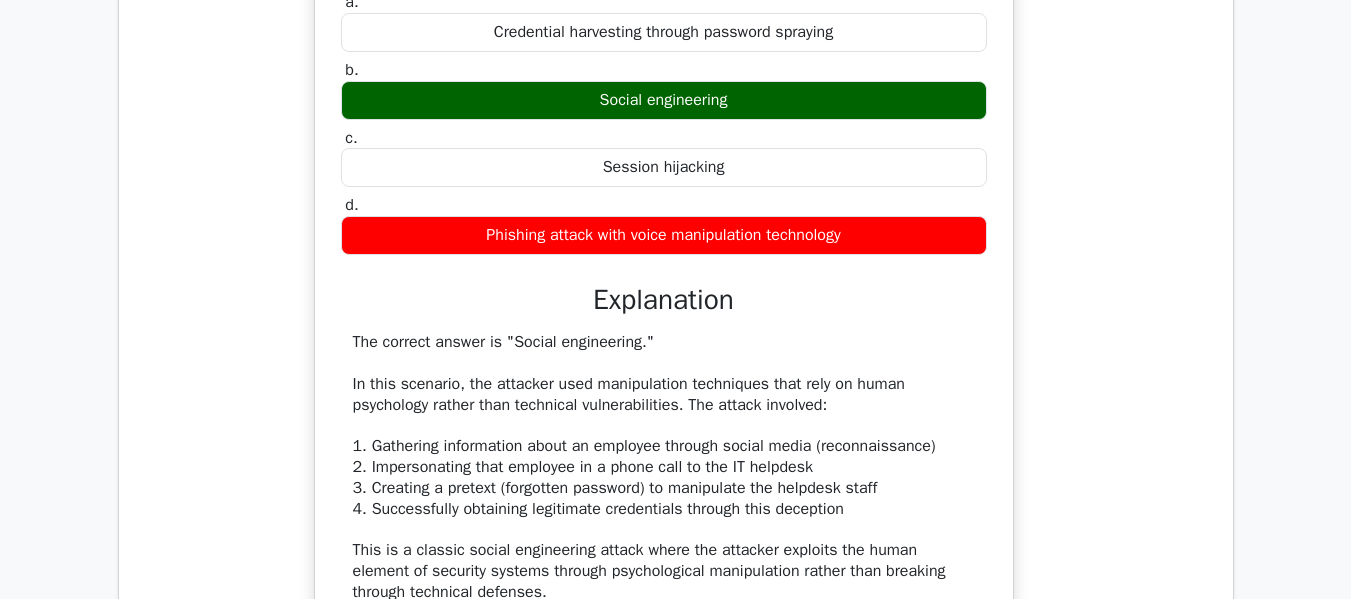 scroll, scrollTop: 3354, scrollLeft: 0, axis: vertical 